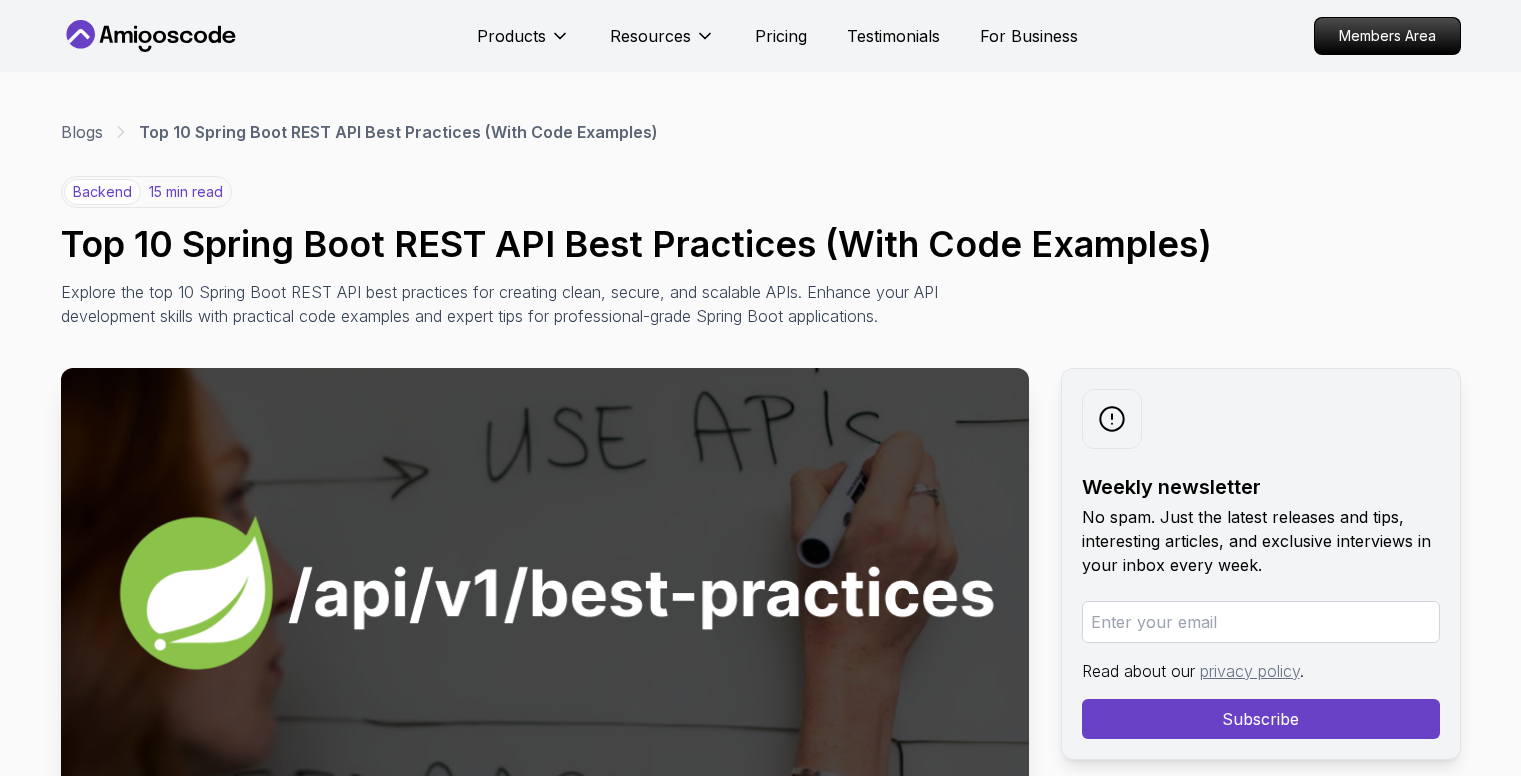 scroll, scrollTop: 10902, scrollLeft: 0, axis: vertical 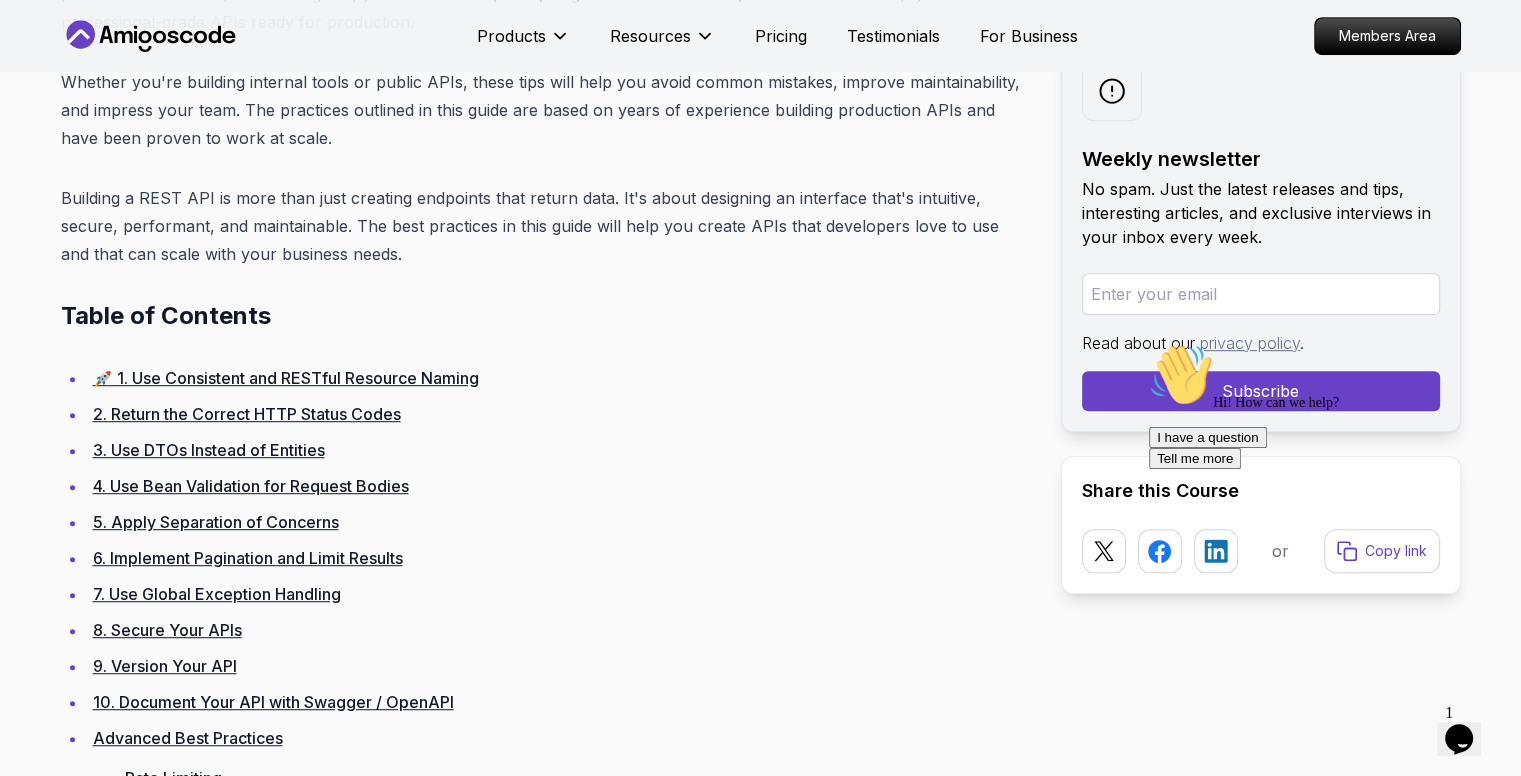 click on "🚀 1. Use Consistent and RESTful Resource Naming" at bounding box center [286, 378] 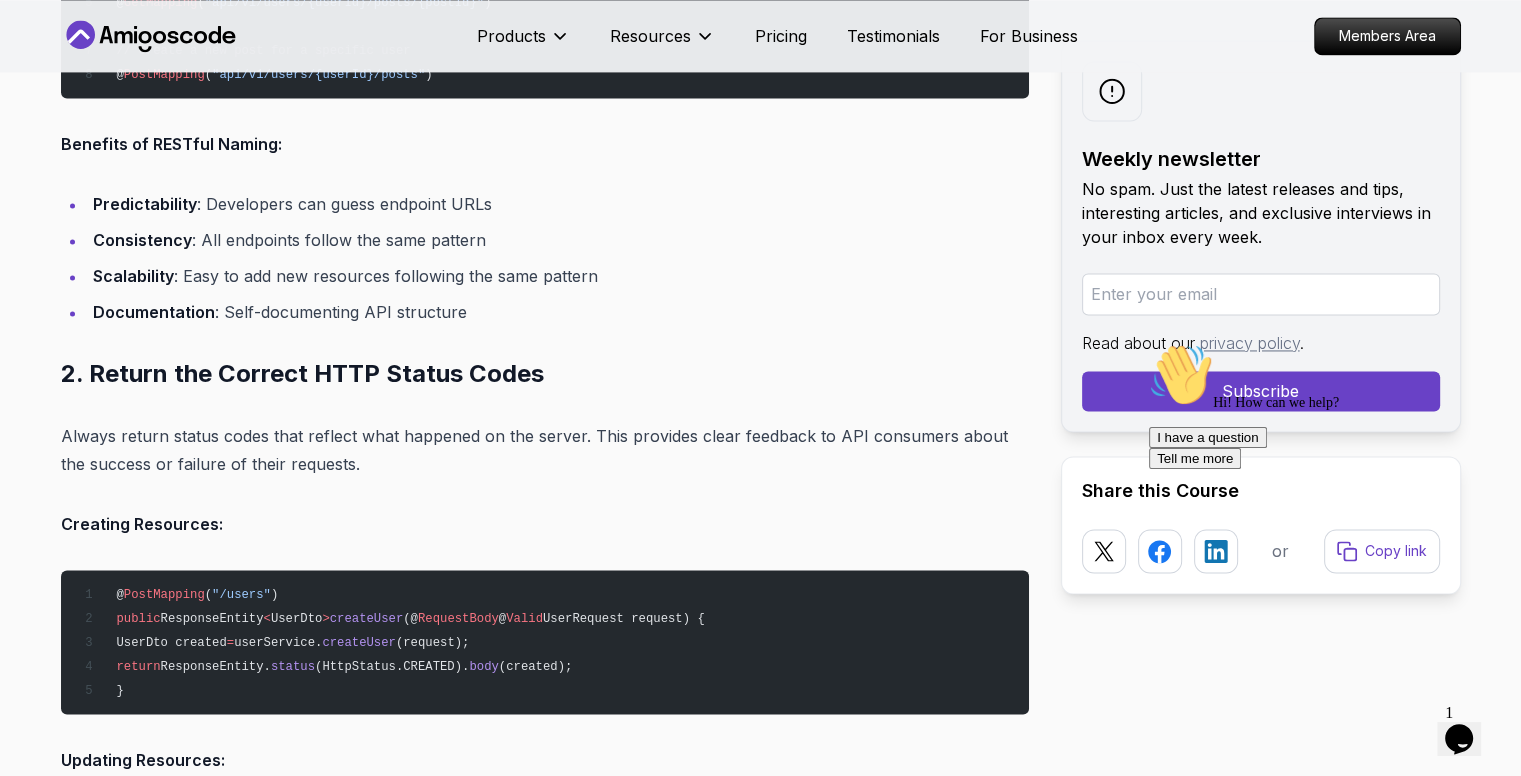 scroll, scrollTop: 3028, scrollLeft: 0, axis: vertical 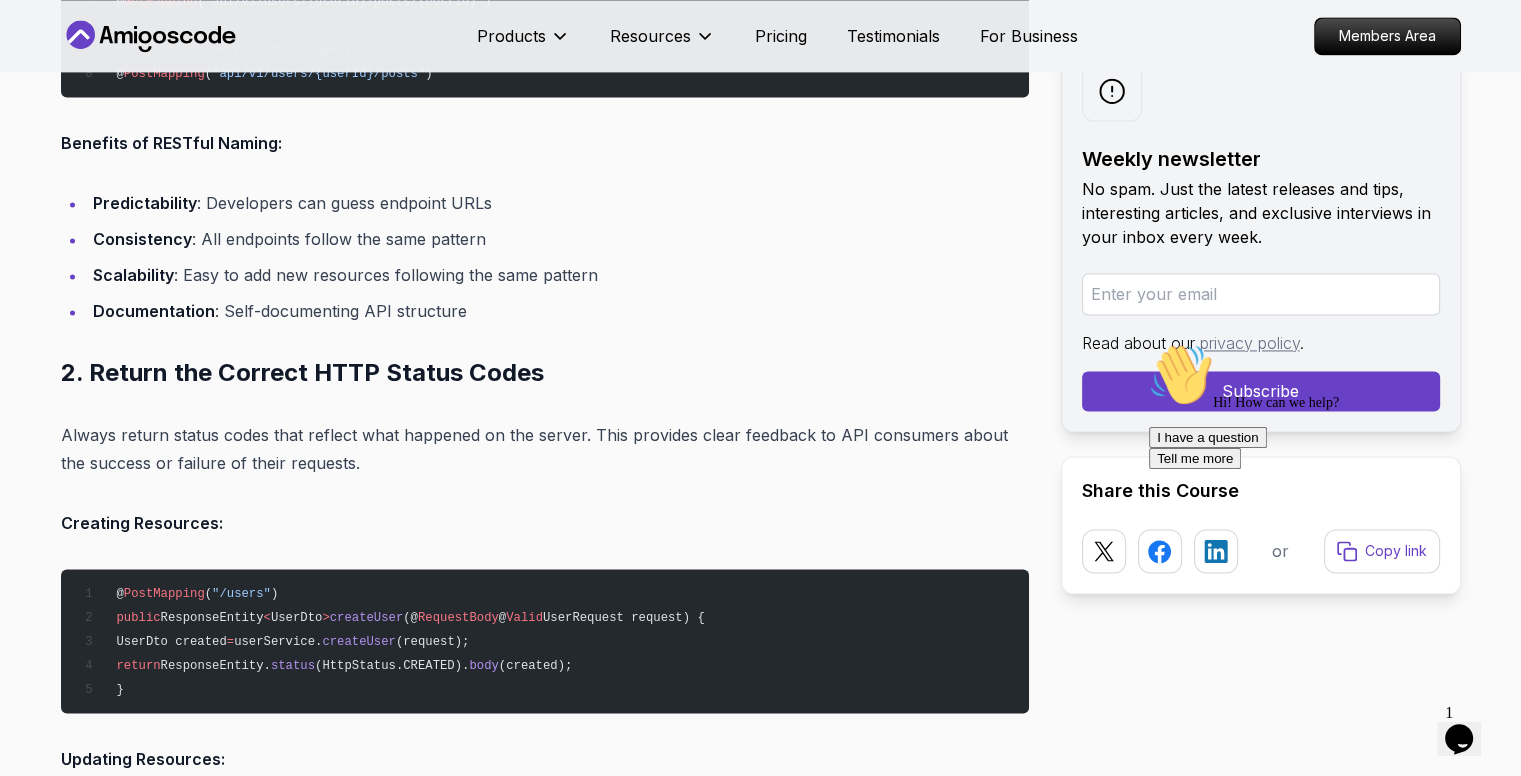 click on "Creating Resources:" at bounding box center [545, 523] 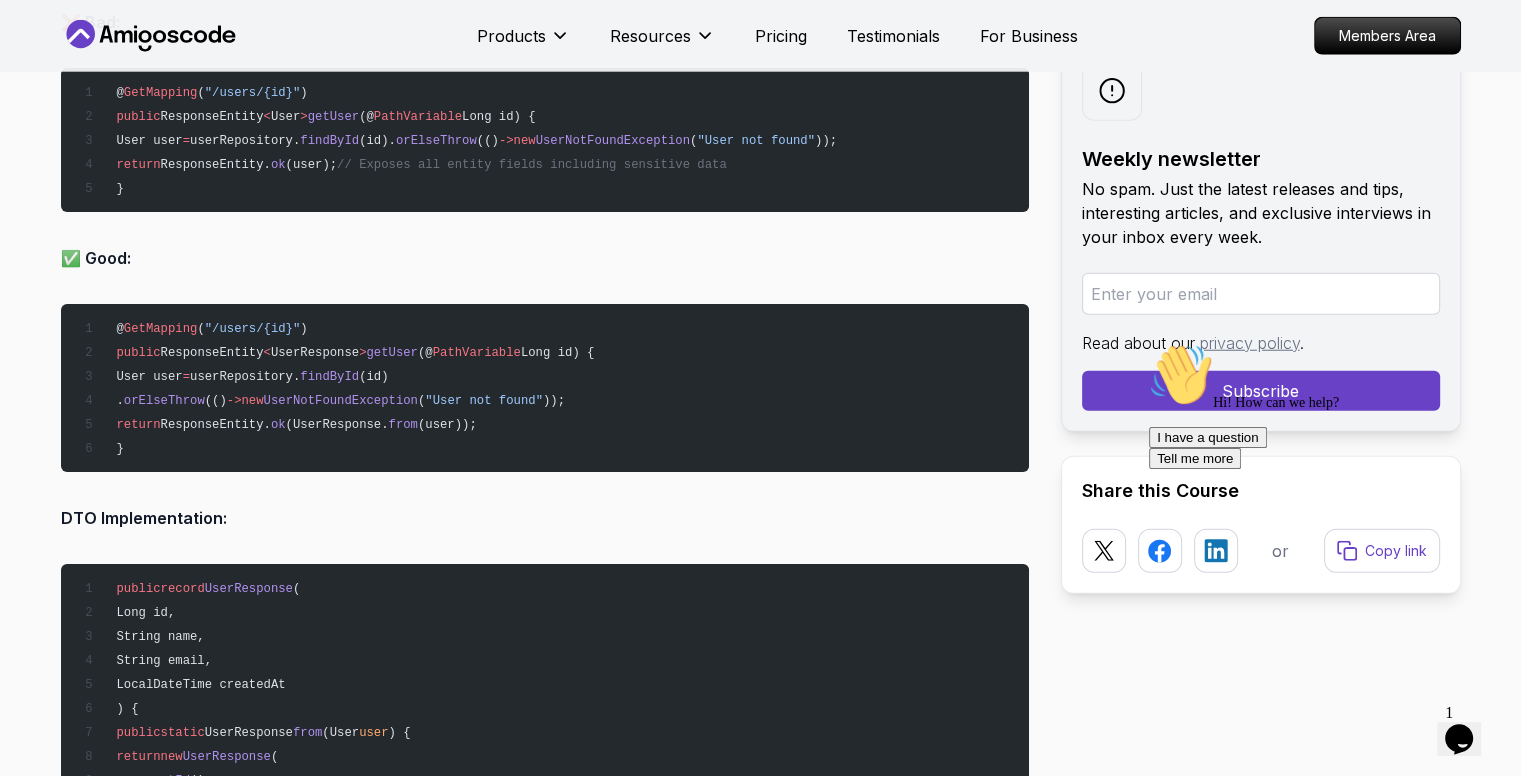 scroll, scrollTop: 5171, scrollLeft: 0, axis: vertical 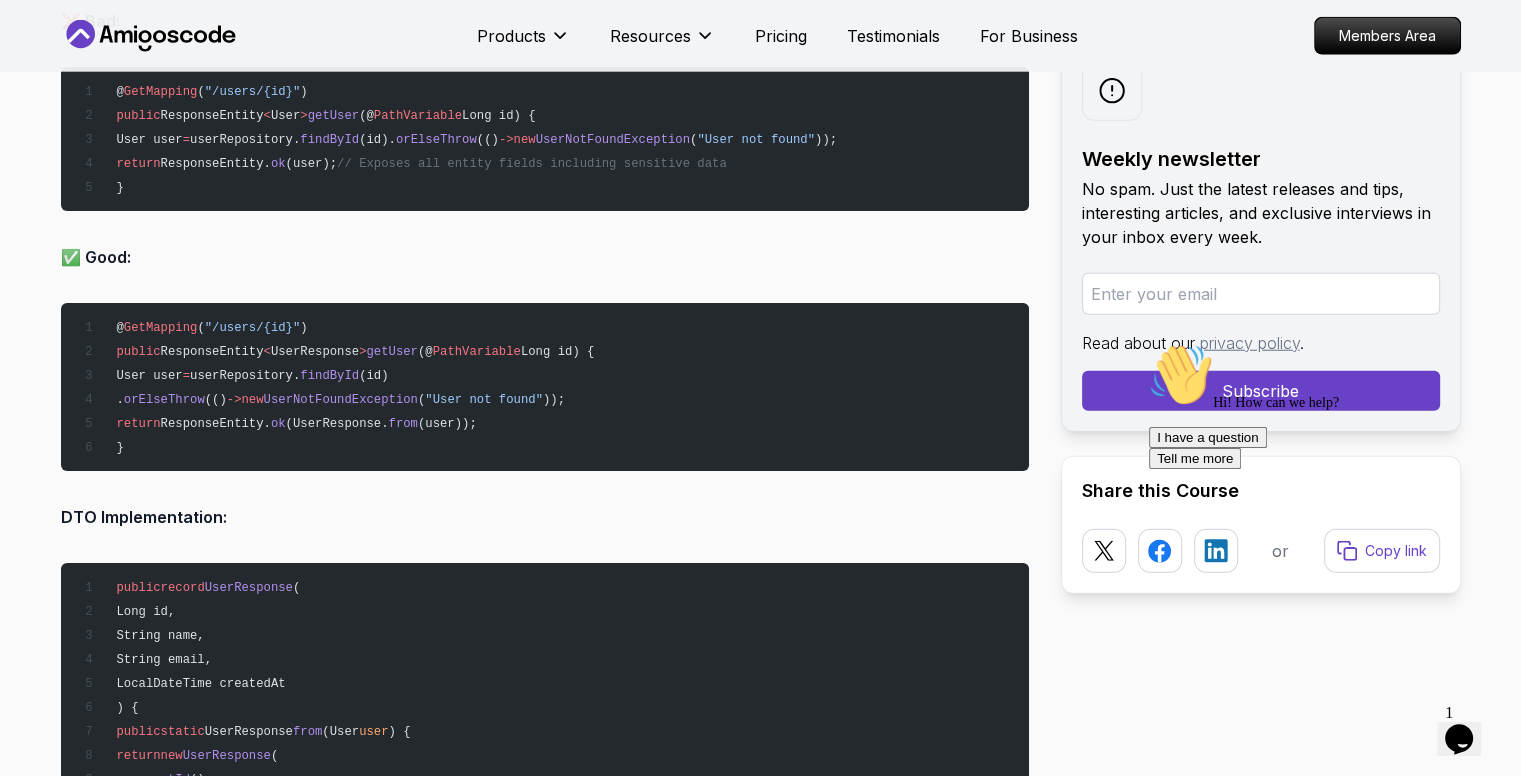 click on "(UserResponse." at bounding box center (337, 424) 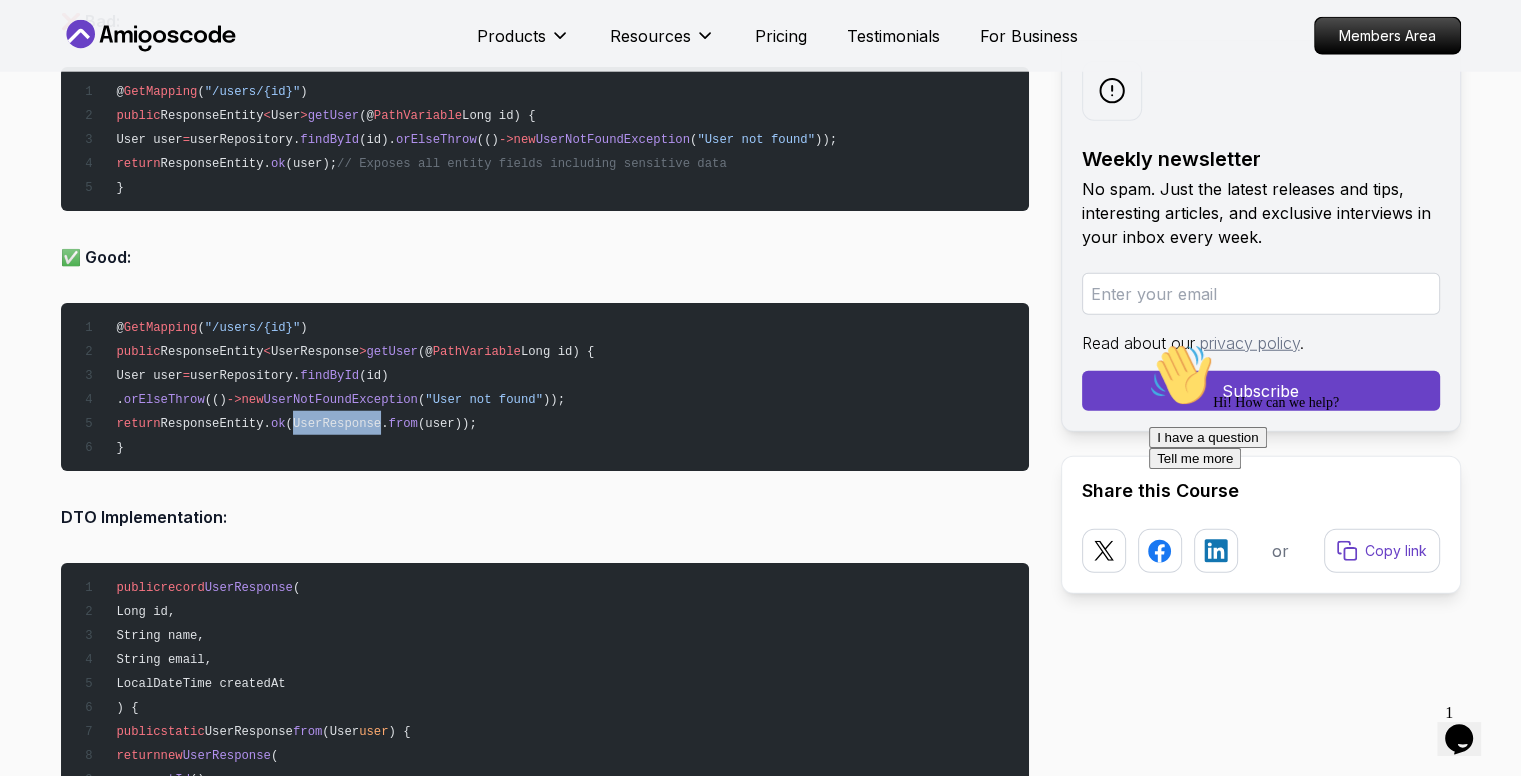 click on "(UserResponse." at bounding box center (337, 424) 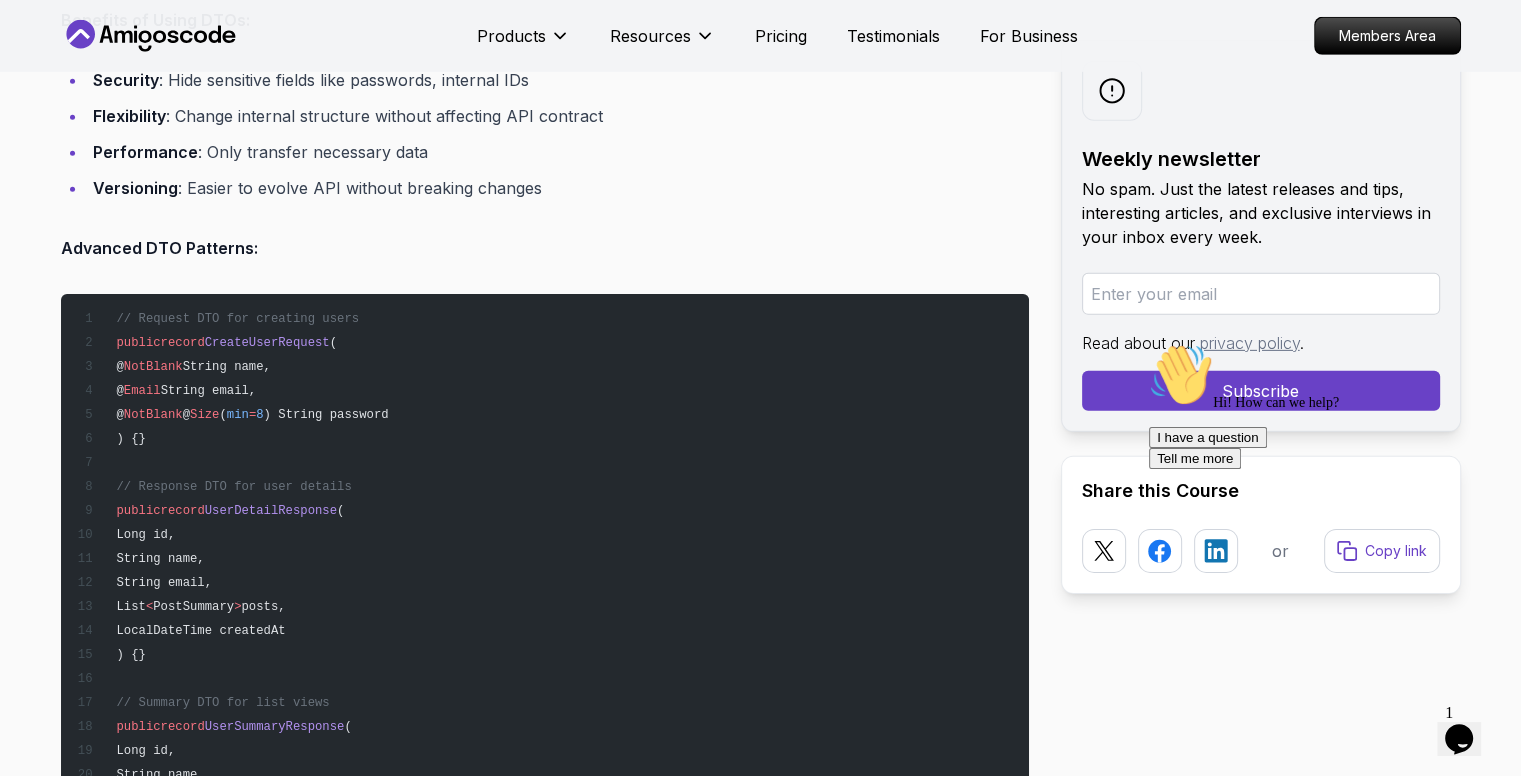 scroll, scrollTop: 6118, scrollLeft: 0, axis: vertical 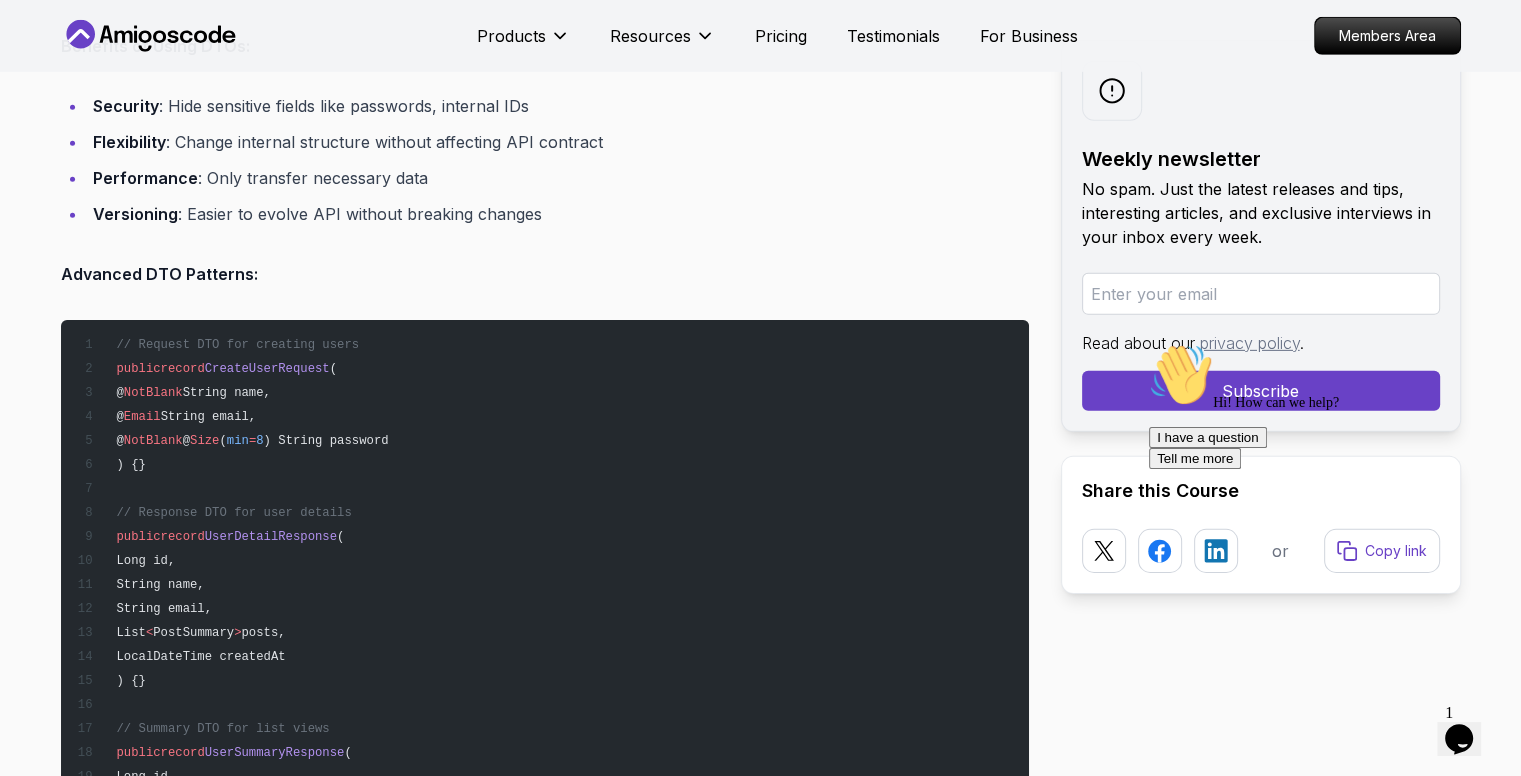 click on "CreateUserRequest" at bounding box center (267, 369) 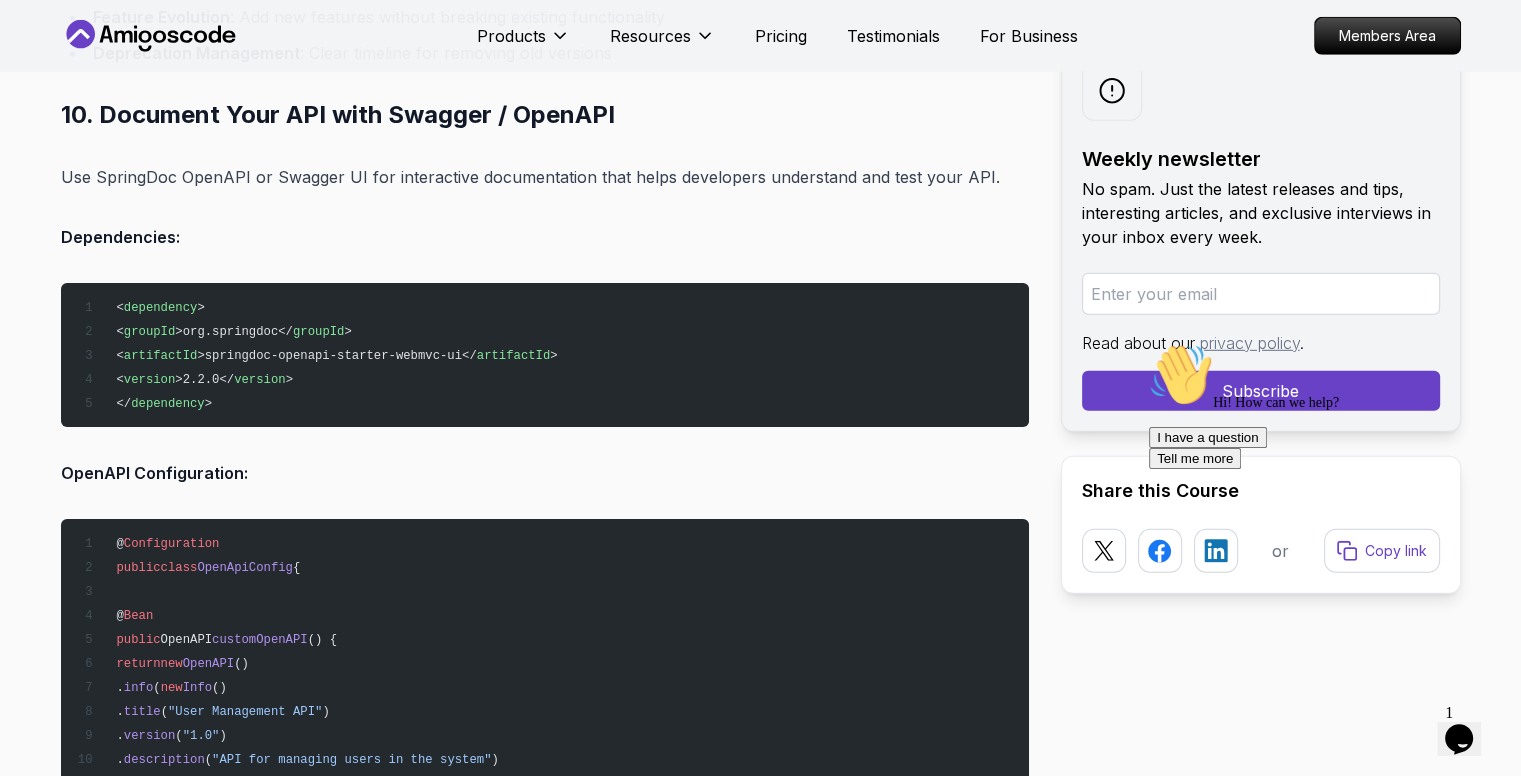 scroll, scrollTop: 21022, scrollLeft: 0, axis: vertical 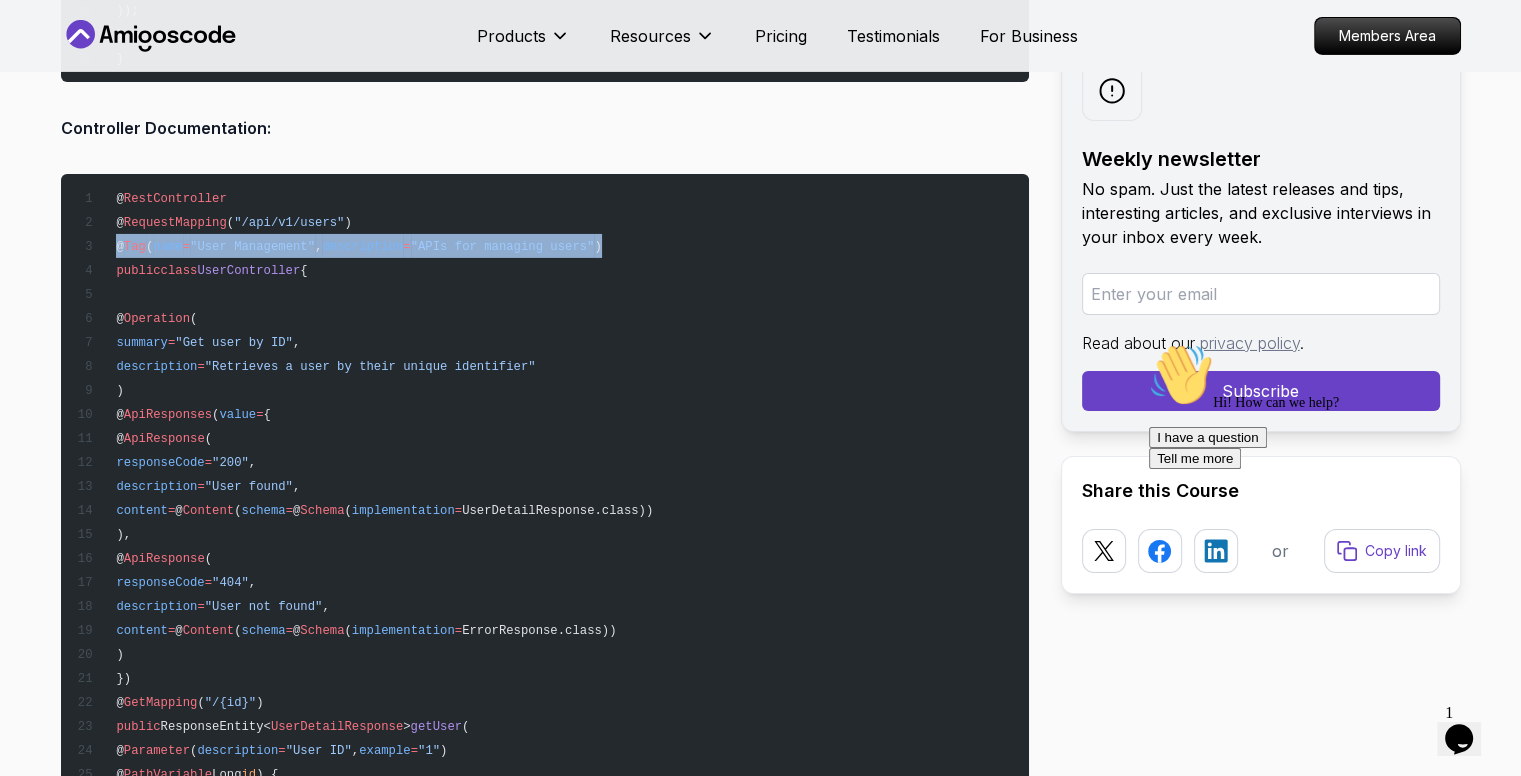 drag, startPoint x: 117, startPoint y: 239, endPoint x: 598, endPoint y: 245, distance: 481.0374 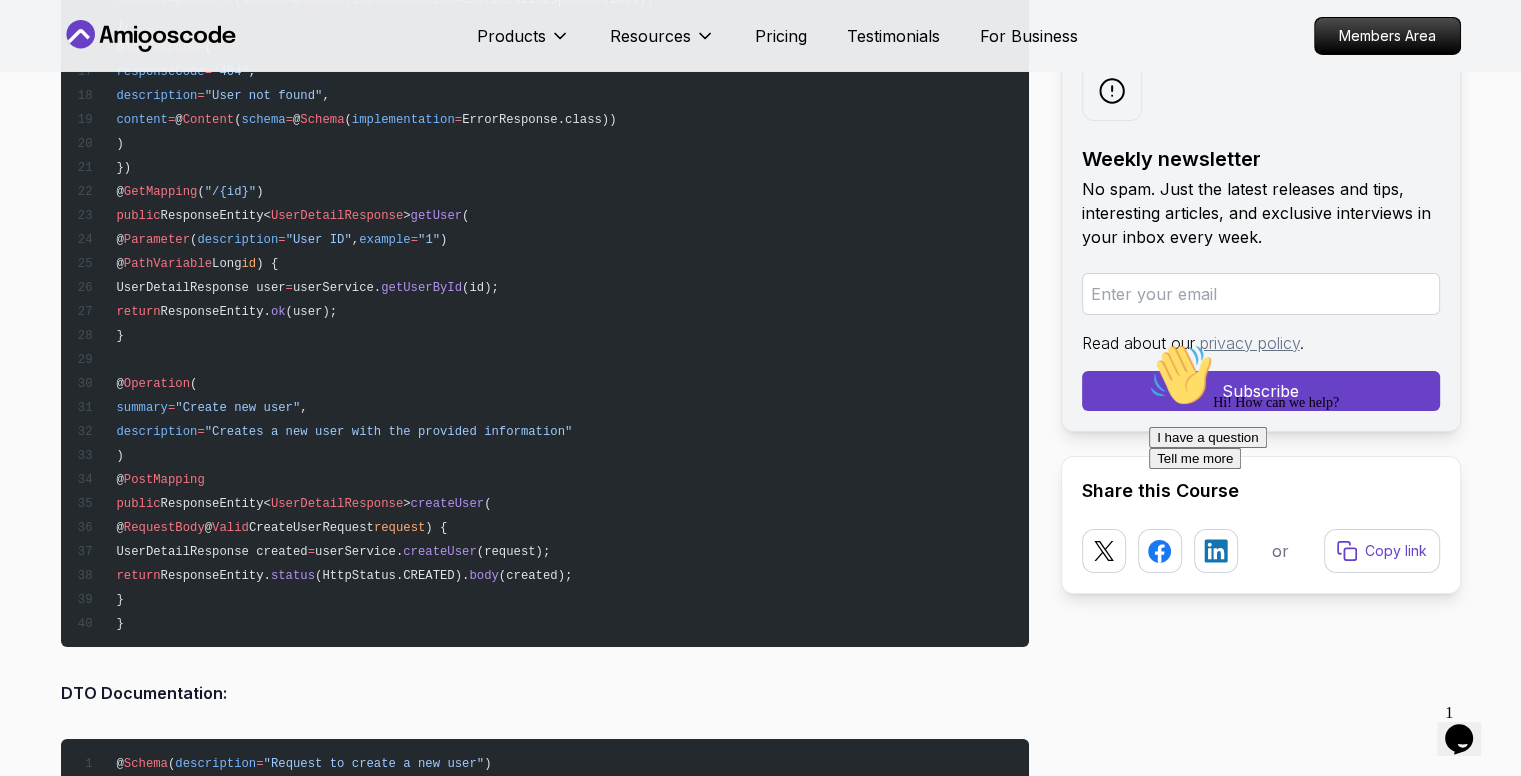 scroll, scrollTop: 22524, scrollLeft: 0, axis: vertical 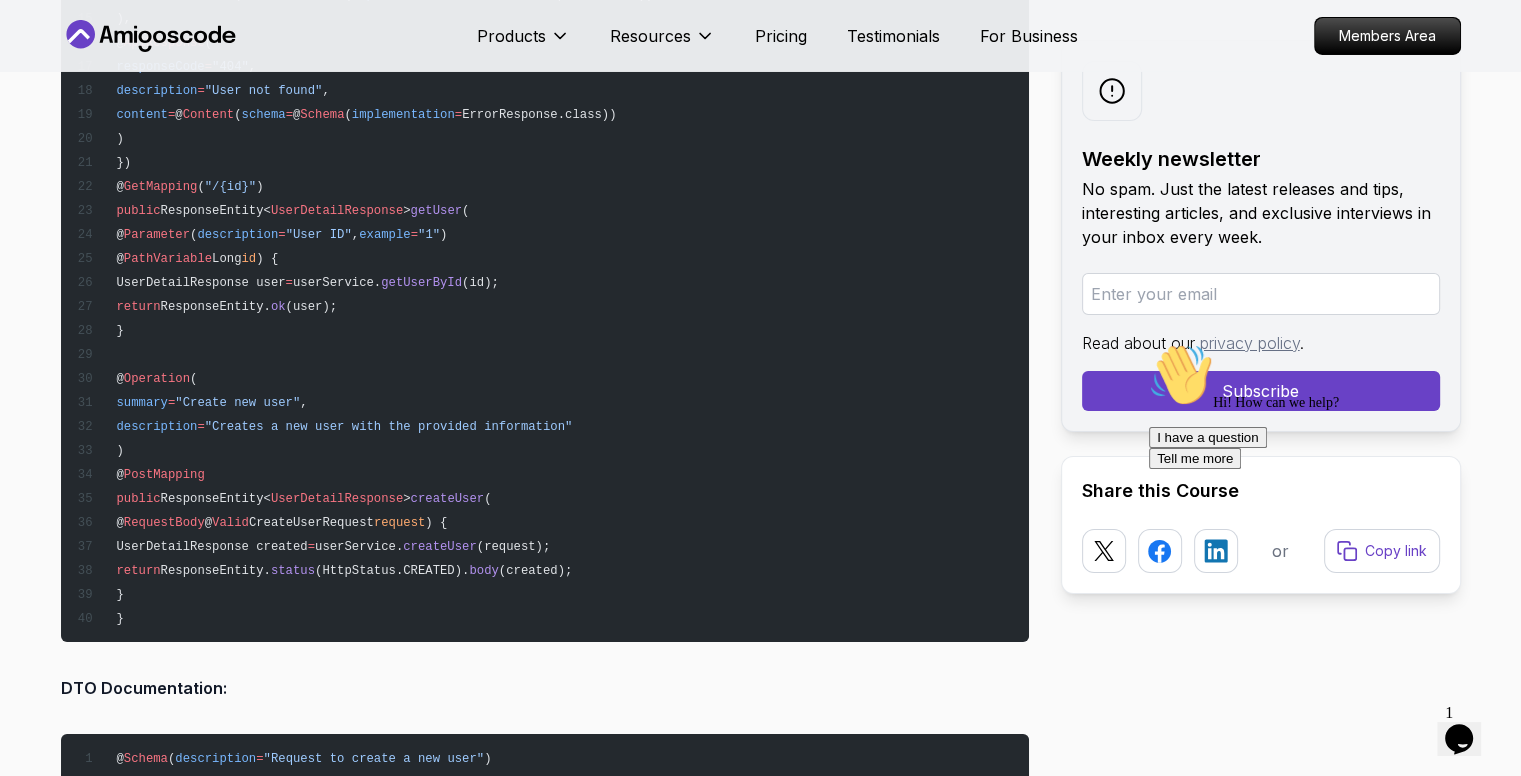 drag, startPoint x: 140, startPoint y: 370, endPoint x: 192, endPoint y: 440, distance: 87.20092 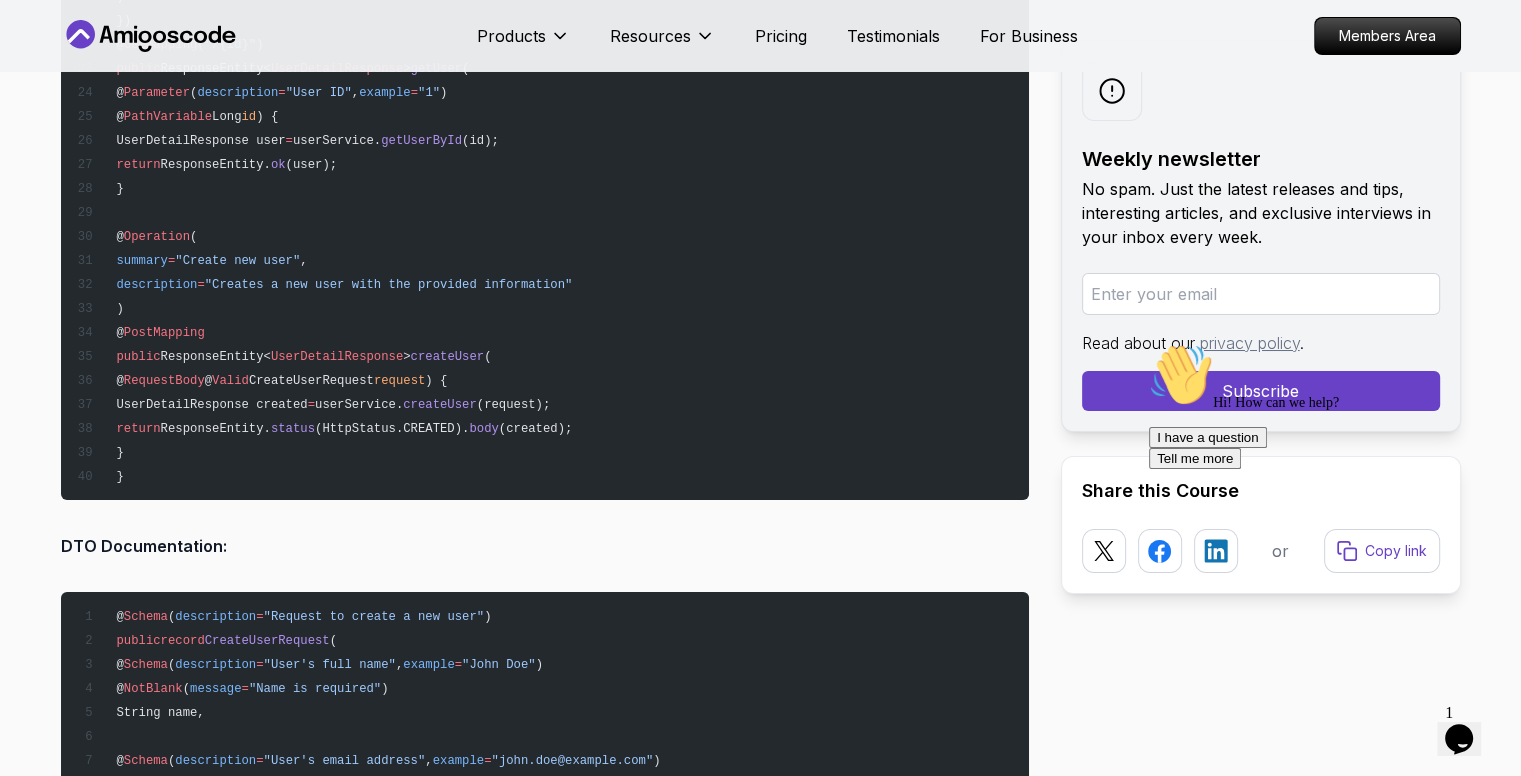scroll, scrollTop: 22668, scrollLeft: 0, axis: vertical 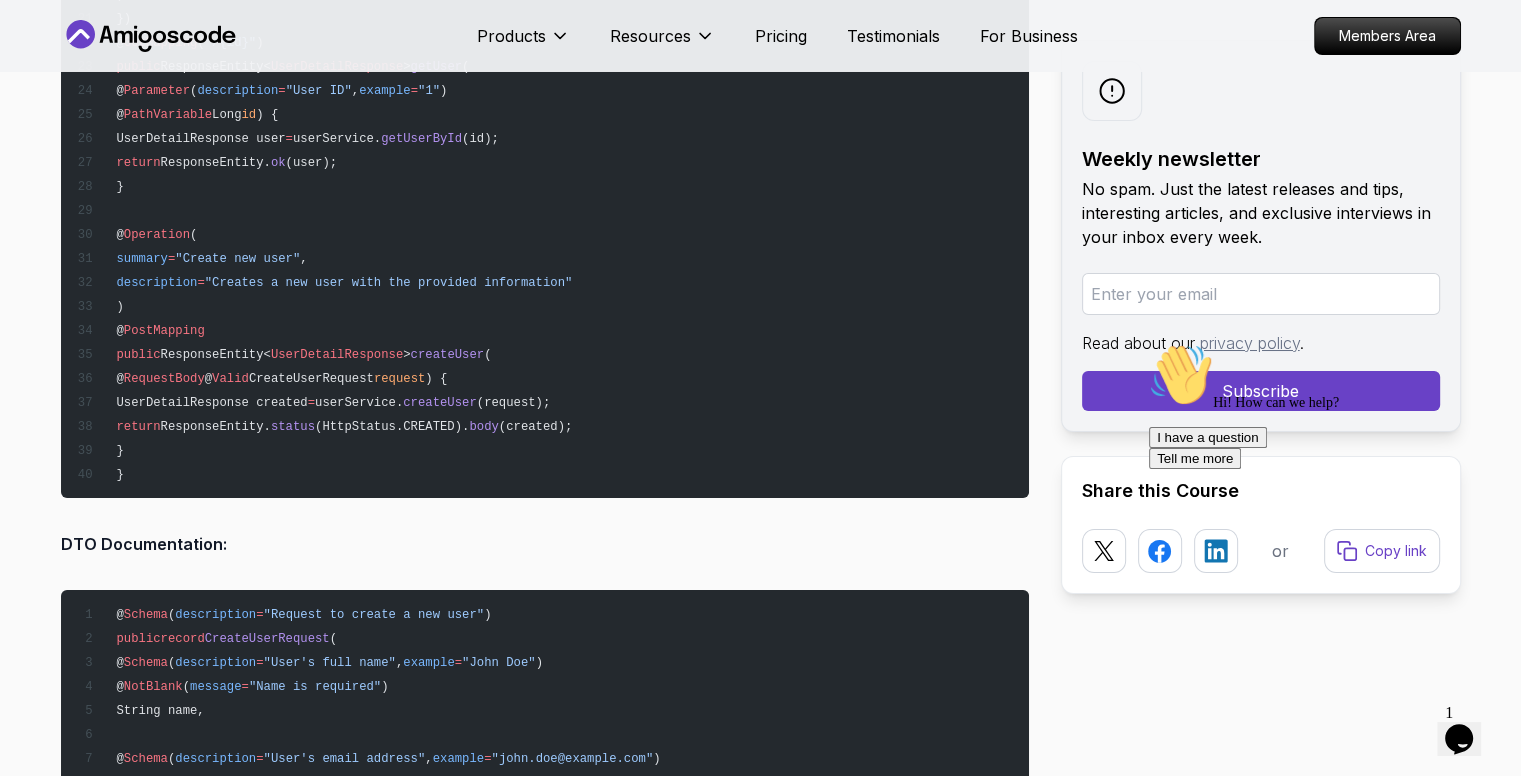 click on "UserDetailResponse created" at bounding box center (211, 403) 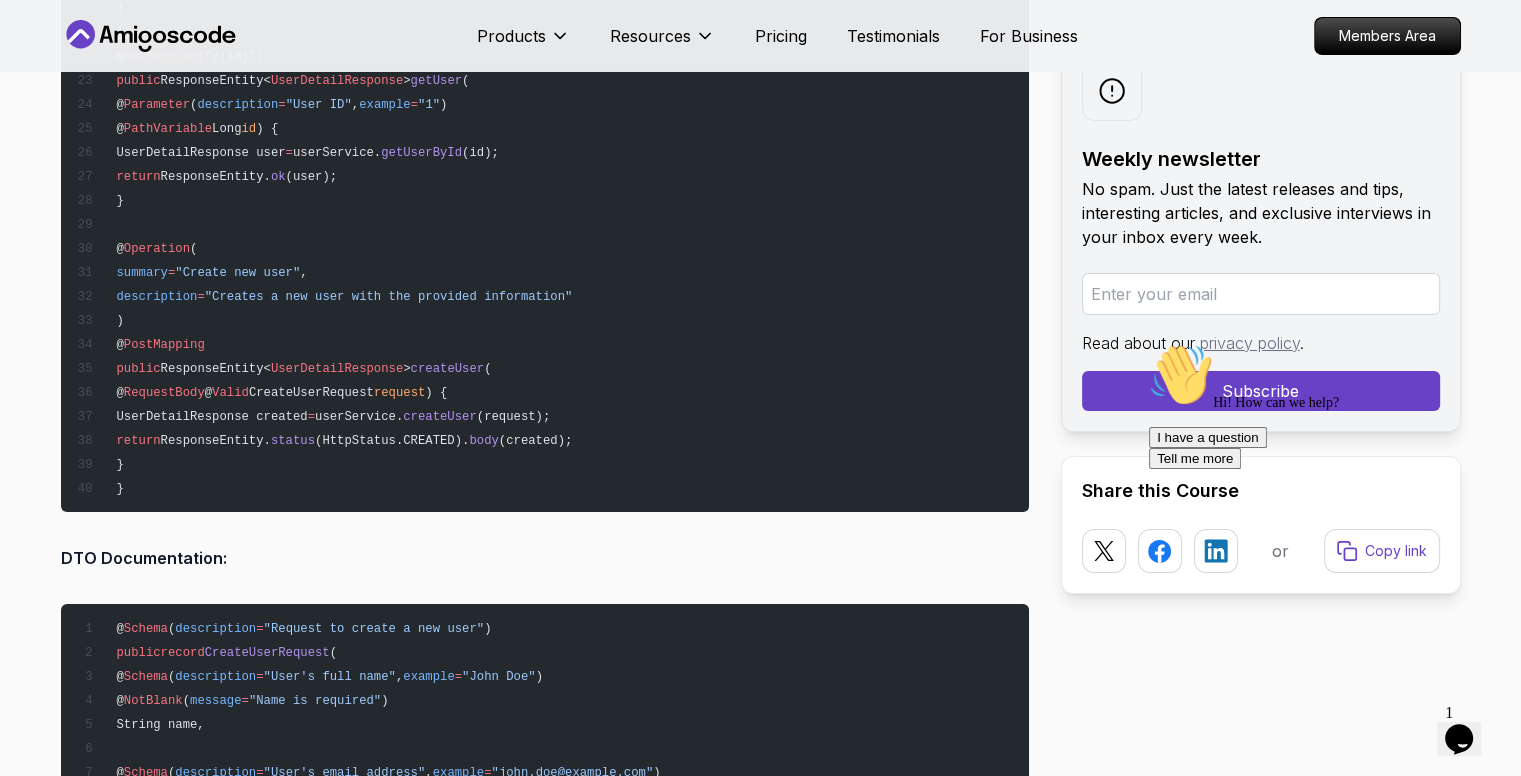 scroll, scrollTop: 22651, scrollLeft: 0, axis: vertical 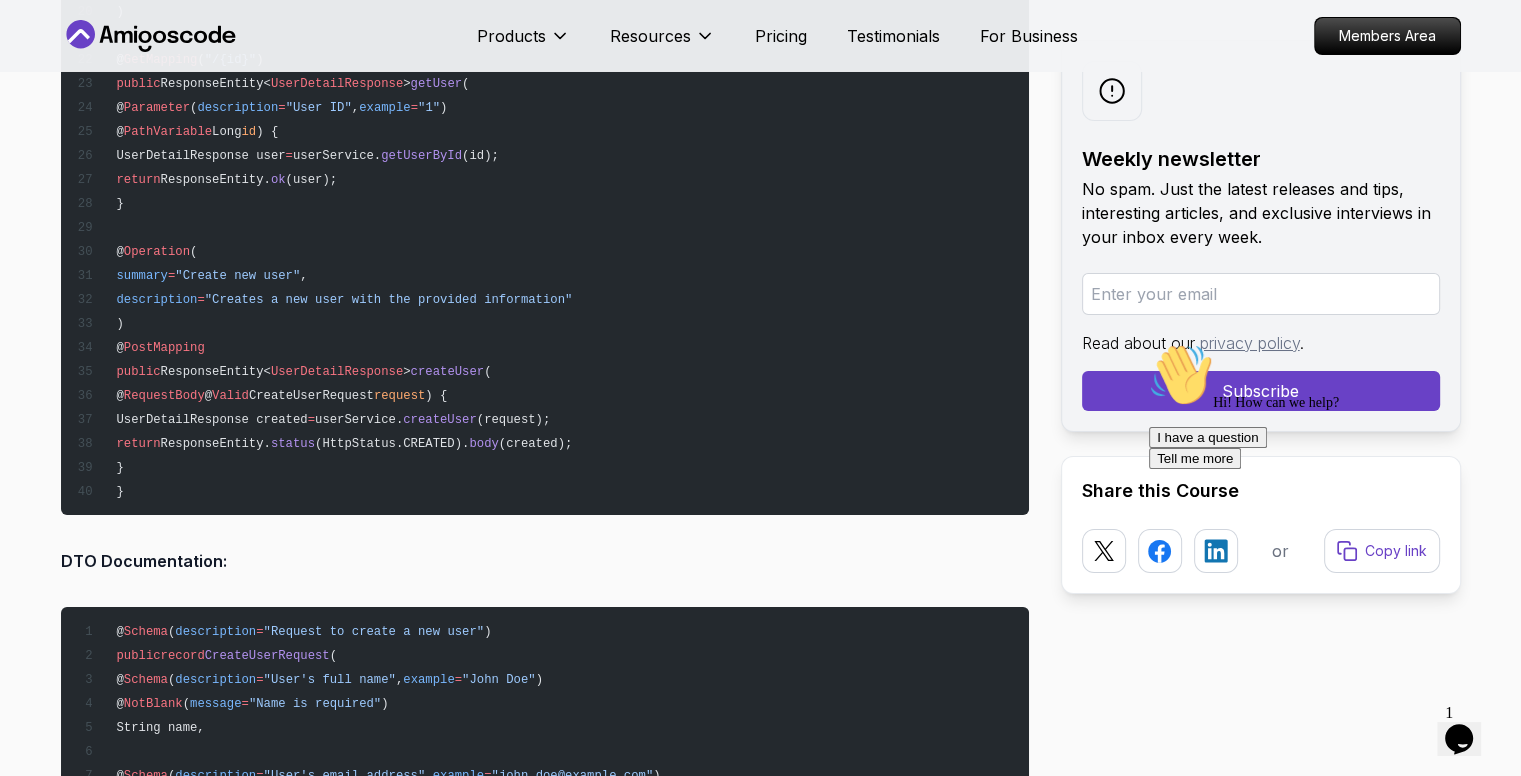 click on "UserDetailResponse created" at bounding box center [211, 420] 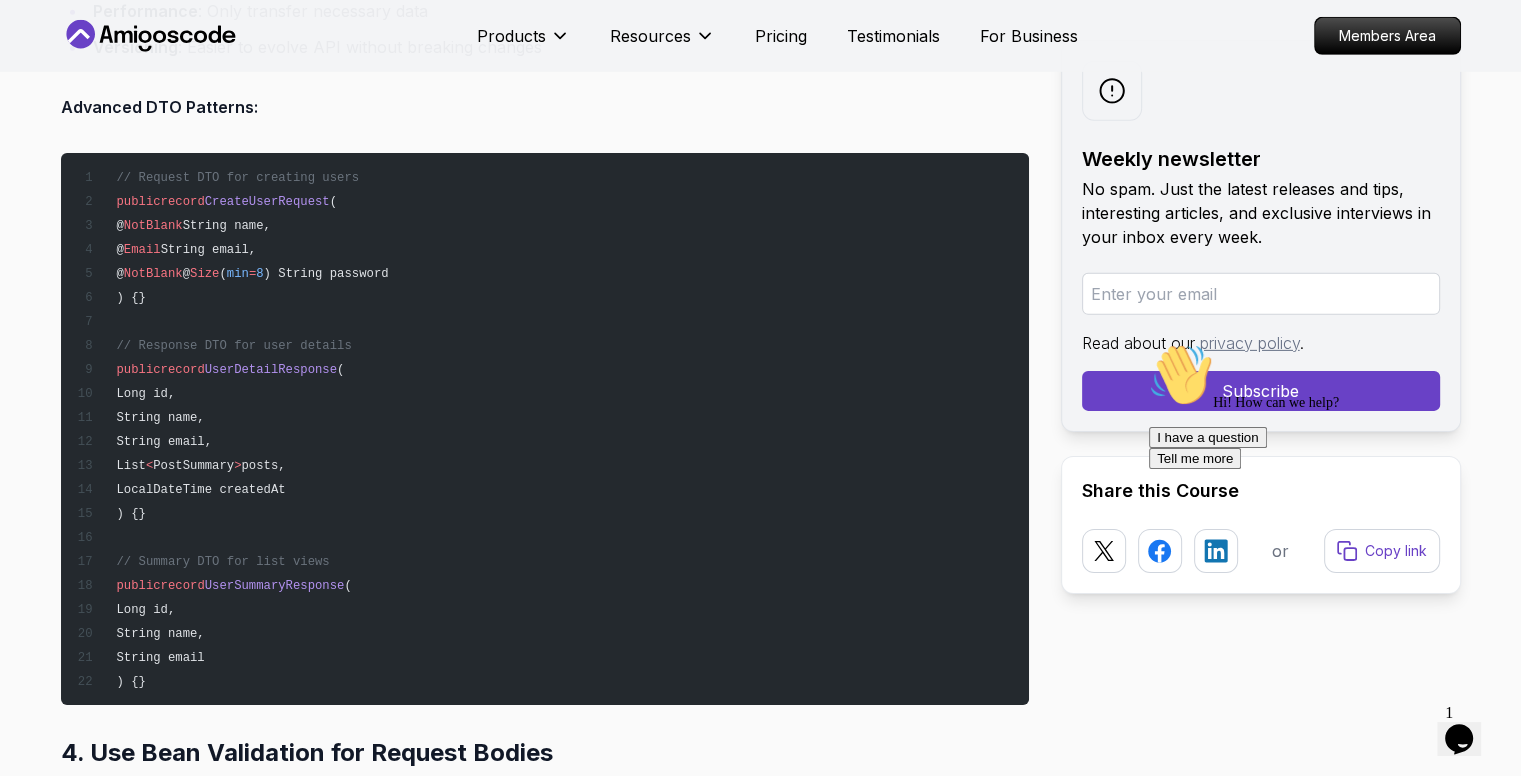 scroll, scrollTop: 6293, scrollLeft: 0, axis: vertical 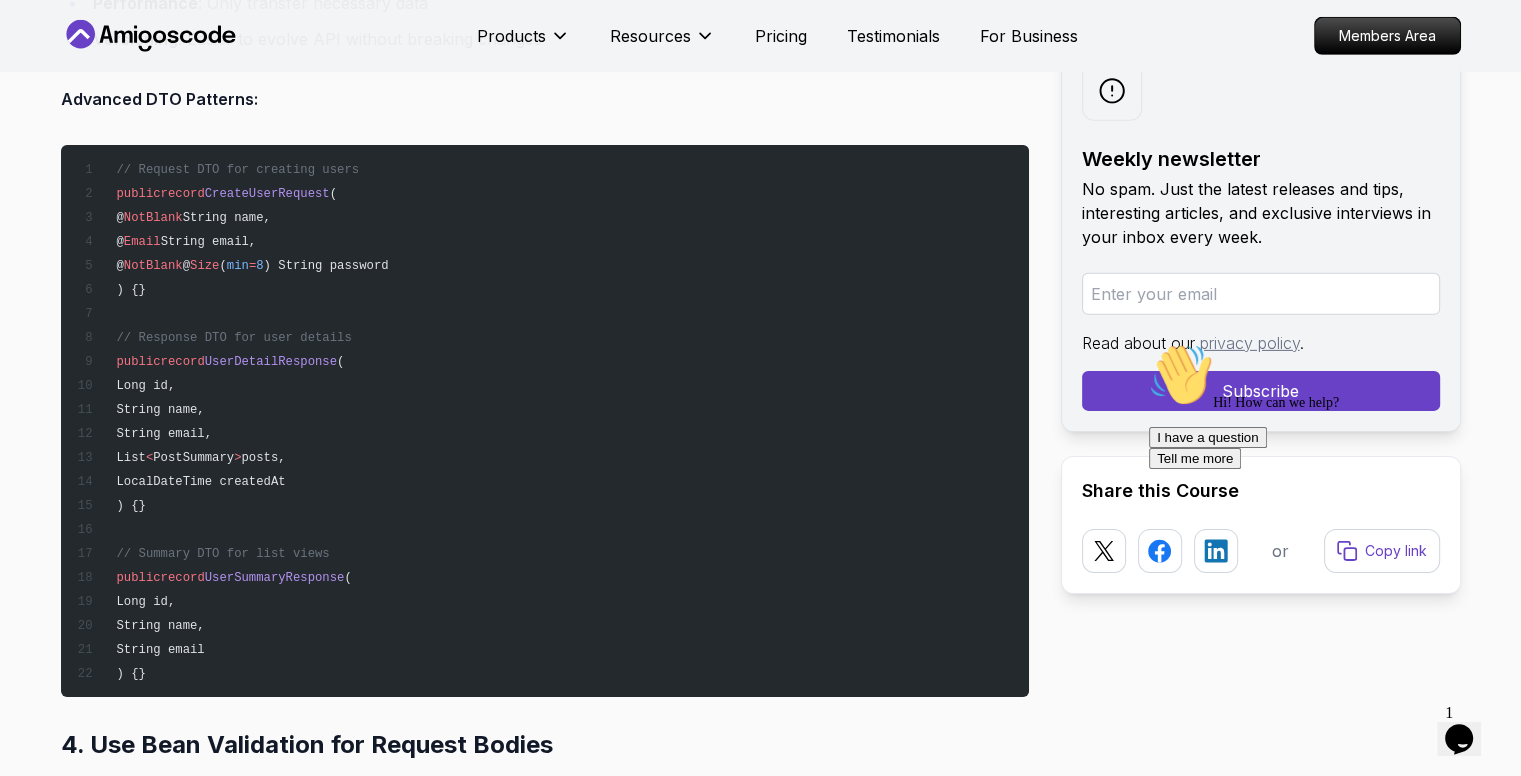 click on "UserDetailResponse" at bounding box center (271, 362) 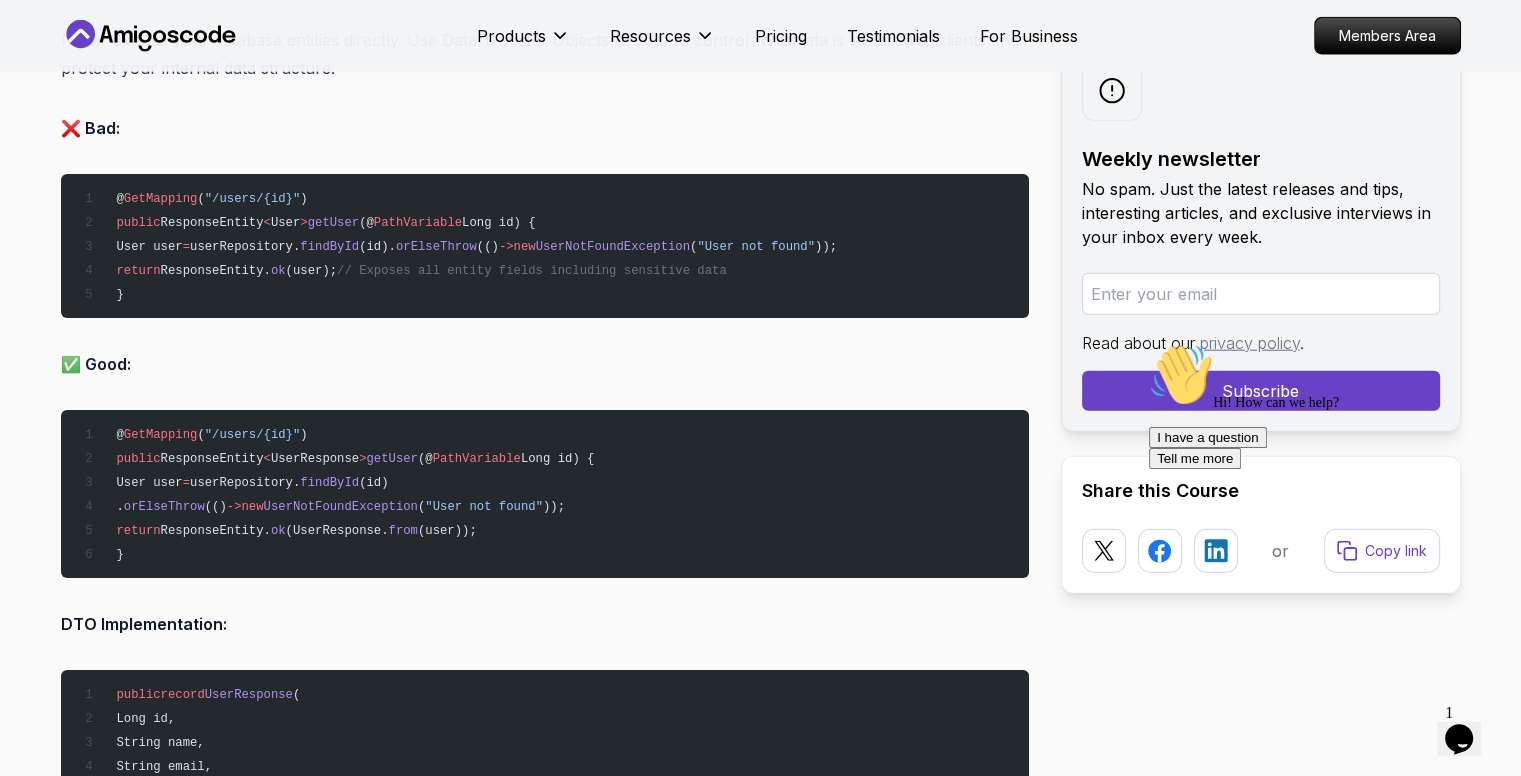 scroll, scrollTop: 5013, scrollLeft: 0, axis: vertical 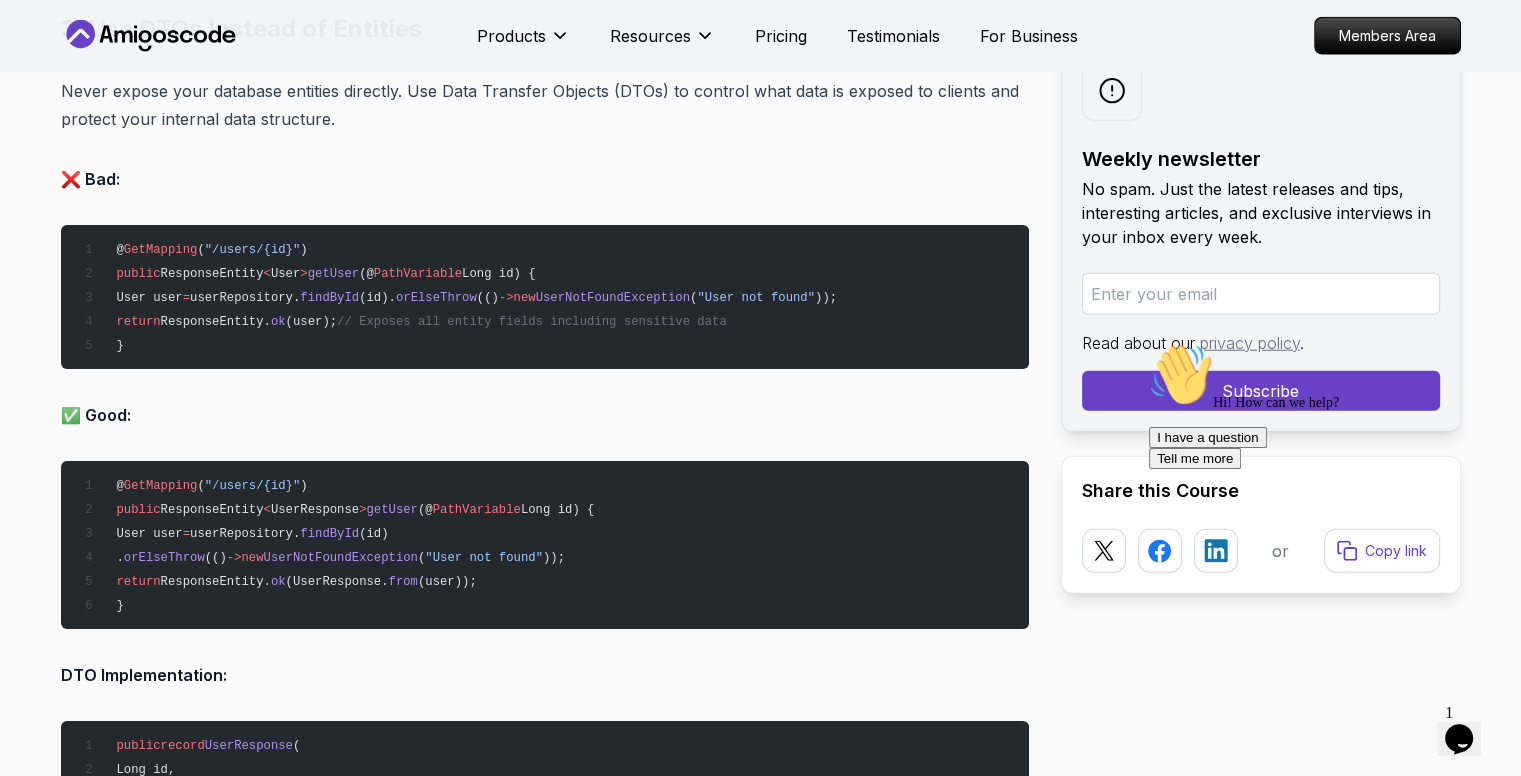 click on "✅ Good:" at bounding box center [545, 415] 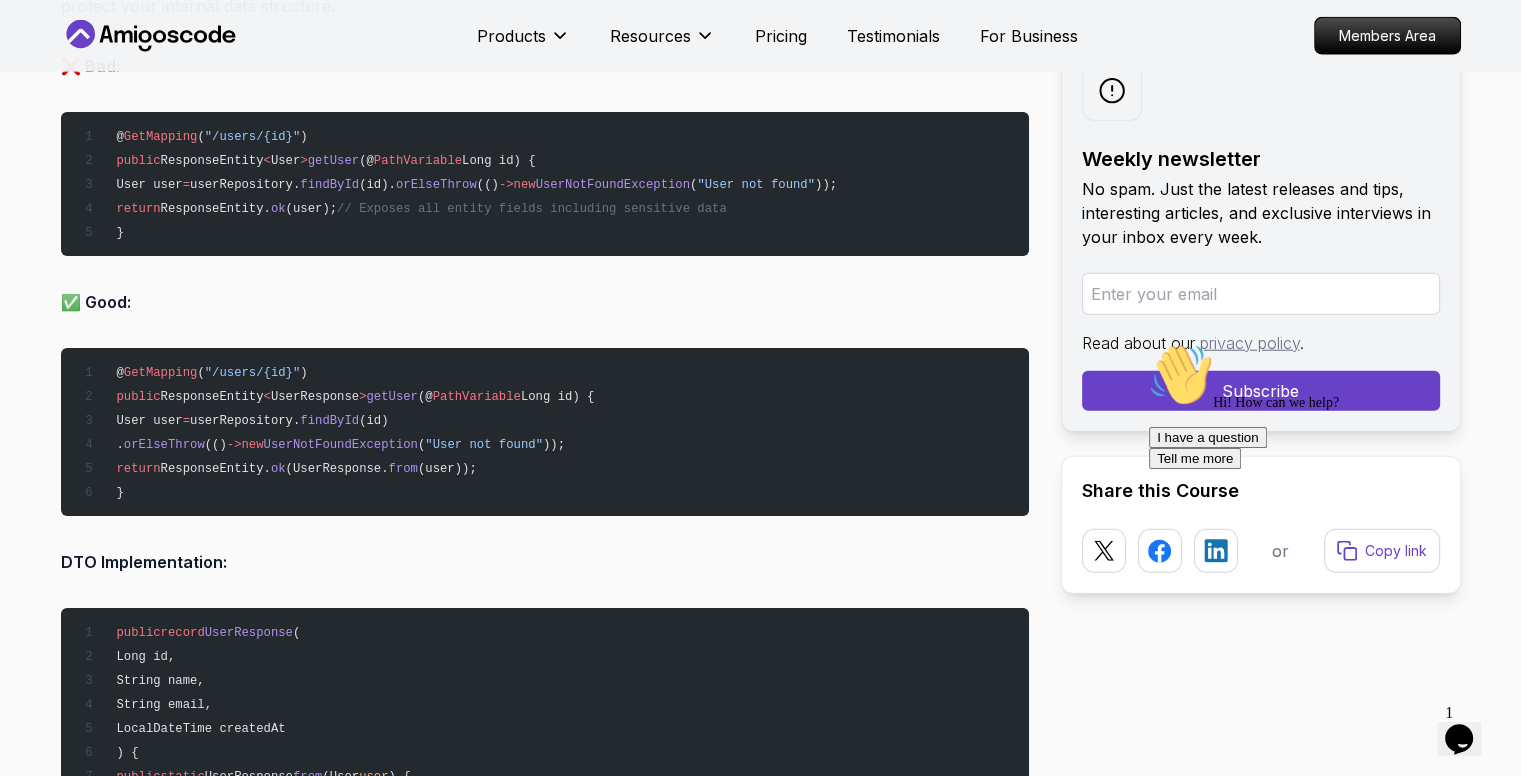 scroll, scrollTop: 5530, scrollLeft: 0, axis: vertical 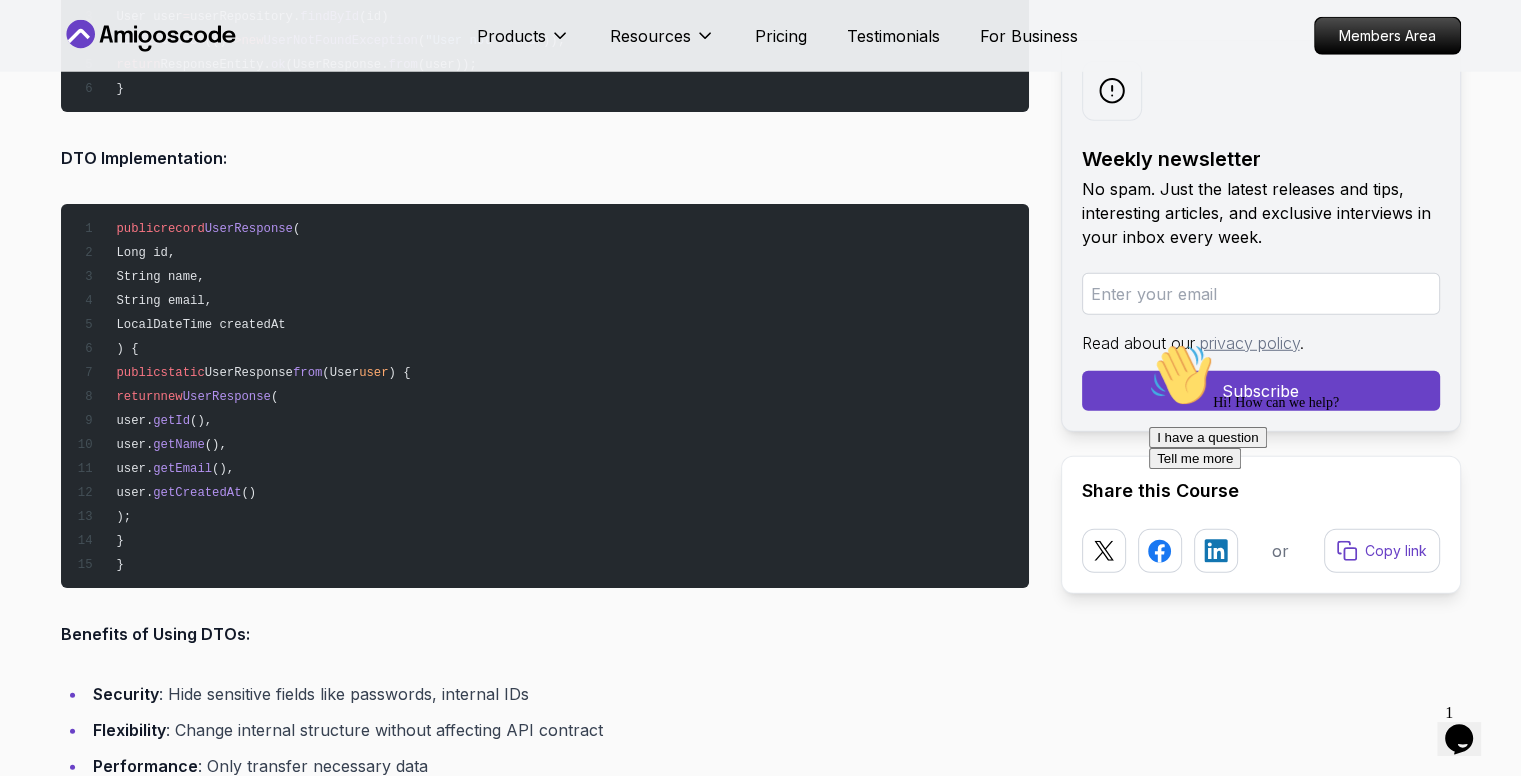 click on "Introduction
Spring Boot makes it easy to build REST APIs quickly, but writing  clean, secure, and scalable  APIs still requires following best practices. In this comprehensive guide, you'll learn the  top 10 Spring Boot REST API best practices  that will help you write professional-grade APIs ready for production.
Whether you're building internal tools or public APIs, these tips will help you avoid common mistakes, improve maintainability, and impress your team. The practices outlined in this guide are based on years of experience building production APIs and have been proven to work at scale.
Building a REST API is more than just creating endpoints that return data. It's about designing an interface that's intuitive, secure, performant, and maintainable. The best practices in this guide will help you create APIs that developers love to use and that can scale with your business needs.
Table of Contents
🚀 1. Use Consistent and RESTful Resource Naming
2. Return the Correct HTTP Status Codes" at bounding box center [545, 8536] 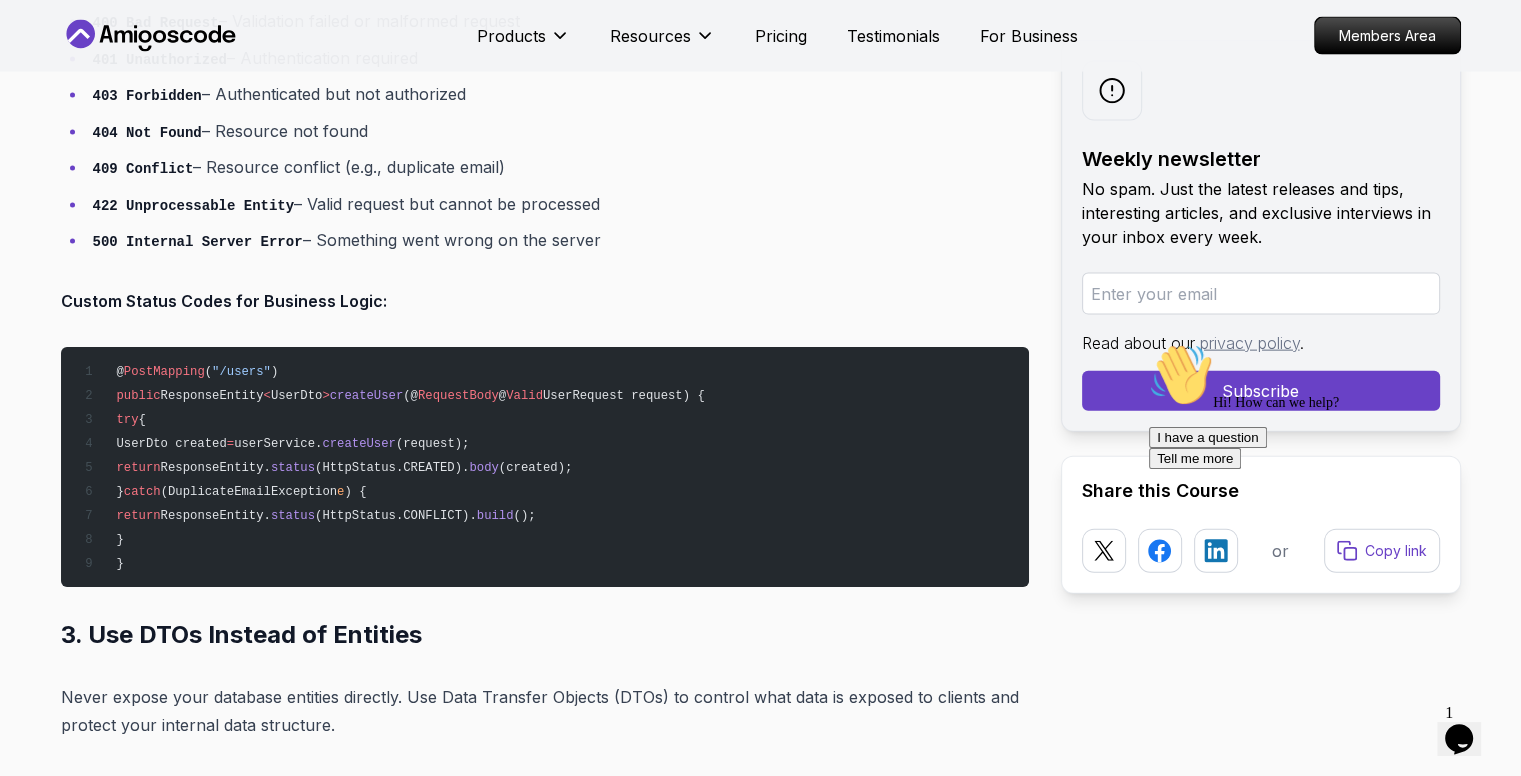 scroll, scrollTop: 4406, scrollLeft: 0, axis: vertical 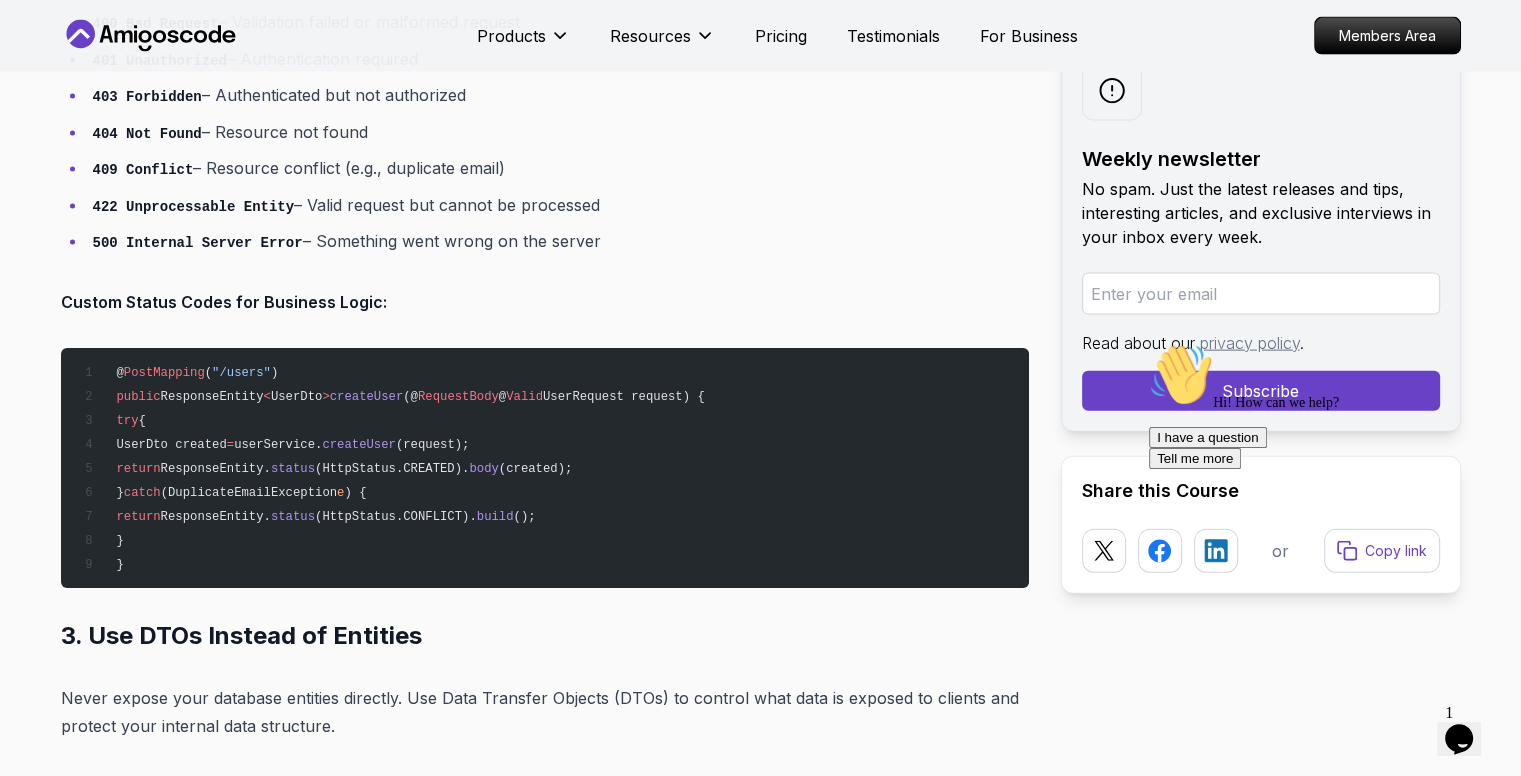 click on "createUser" at bounding box center (367, 397) 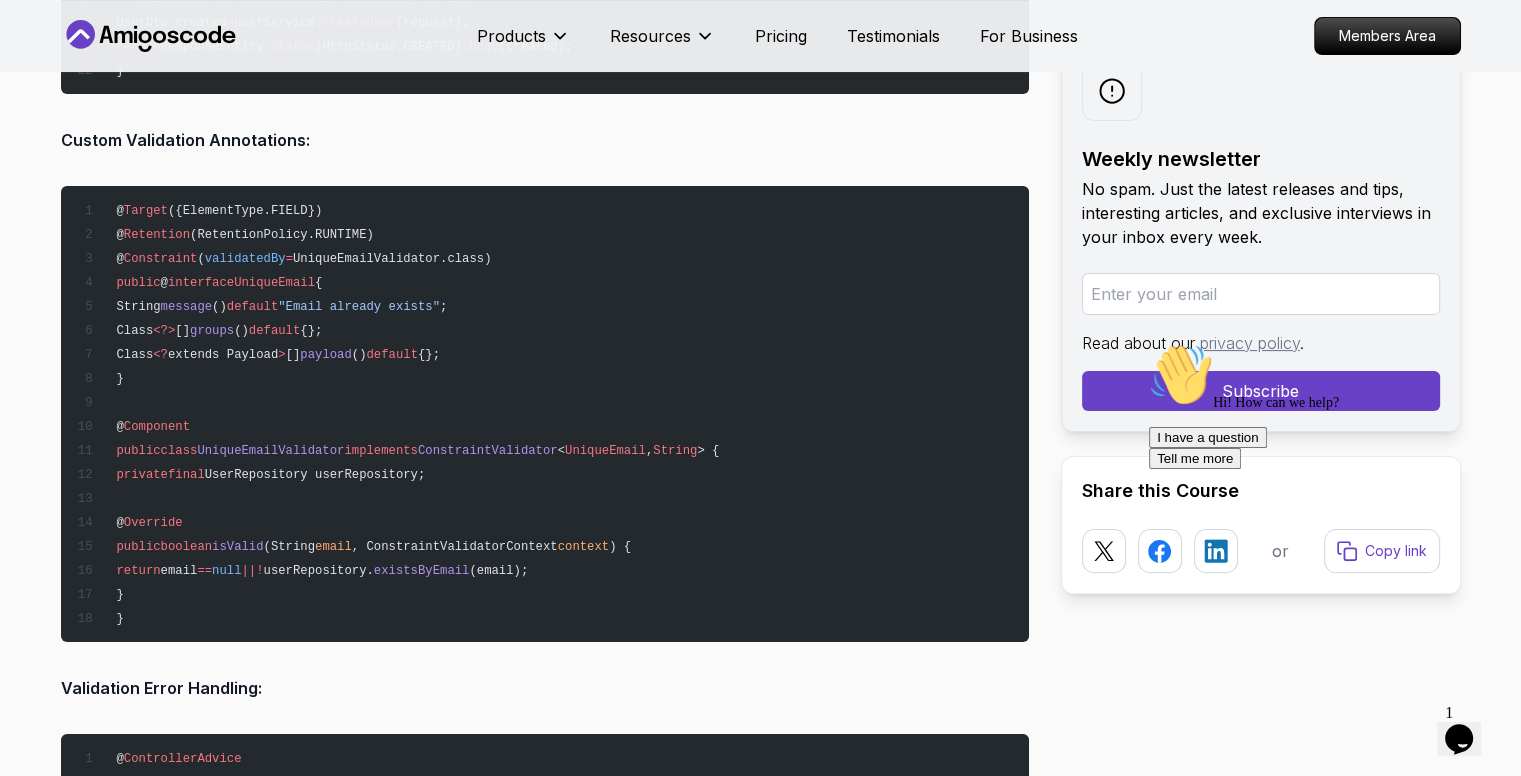 scroll, scrollTop: 8024, scrollLeft: 0, axis: vertical 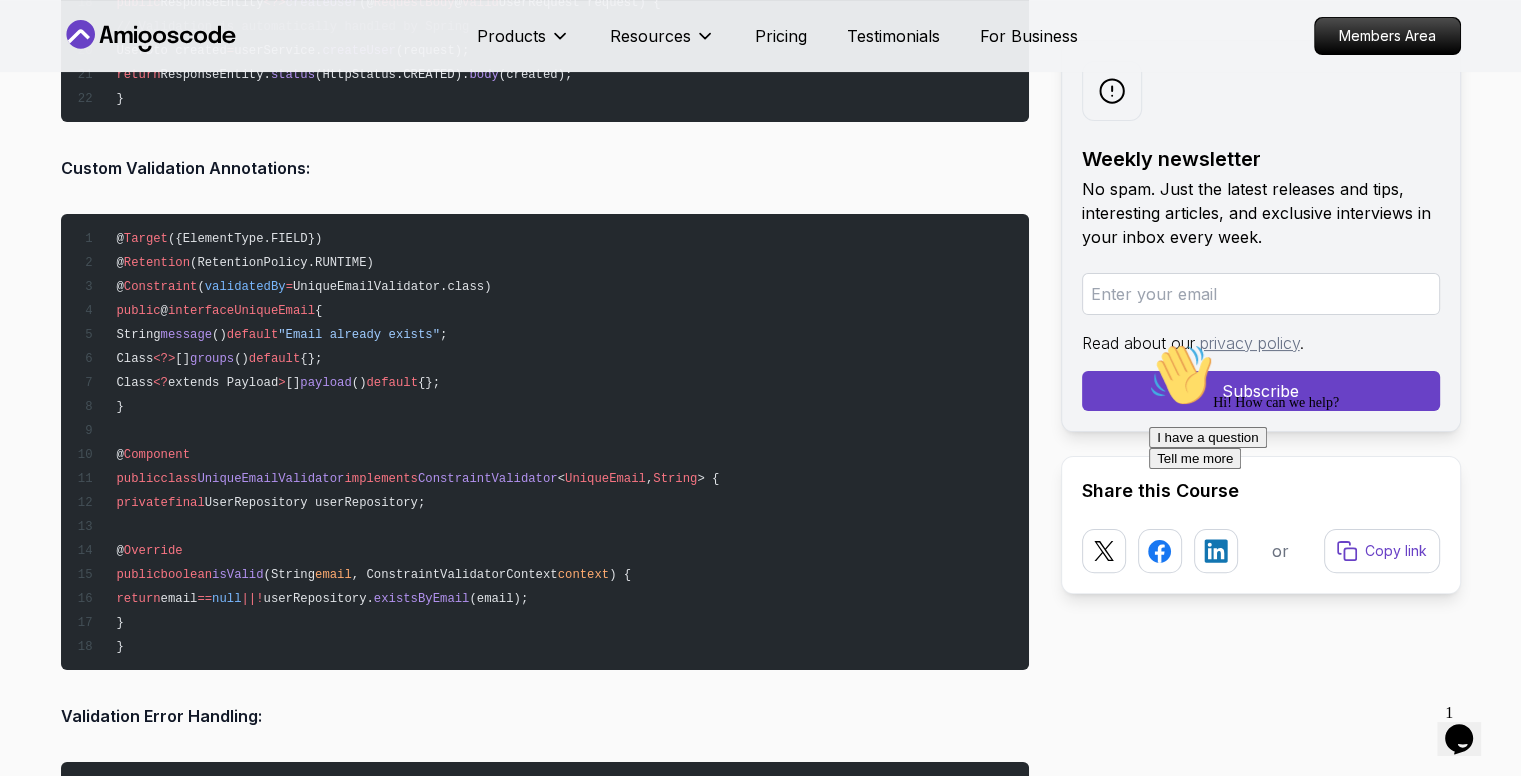 drag, startPoint x: 118, startPoint y: 229, endPoint x: 479, endPoint y: 268, distance: 363.10052 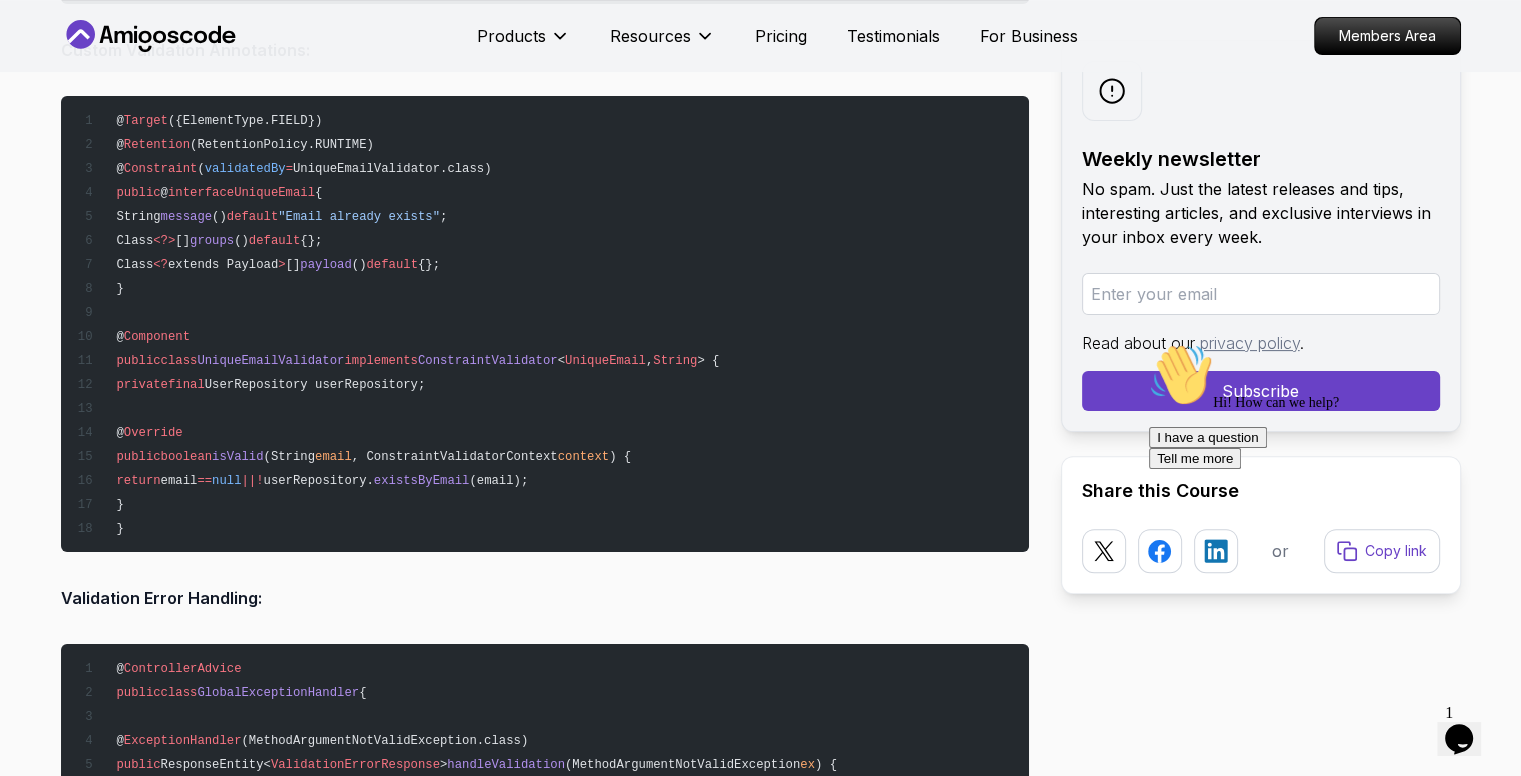 scroll, scrollTop: 8111, scrollLeft: 0, axis: vertical 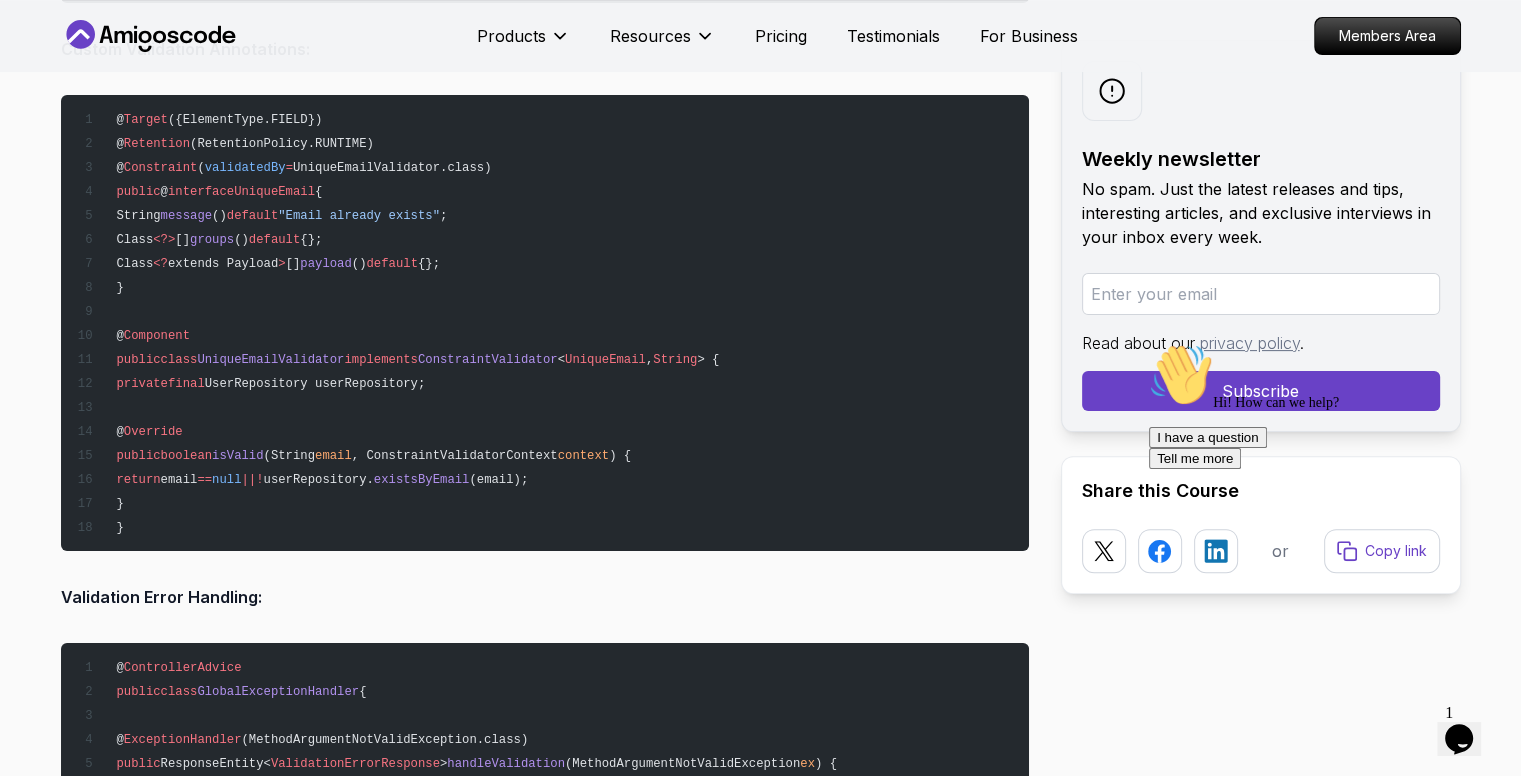 click on "UniqueEmail" at bounding box center (274, 192) 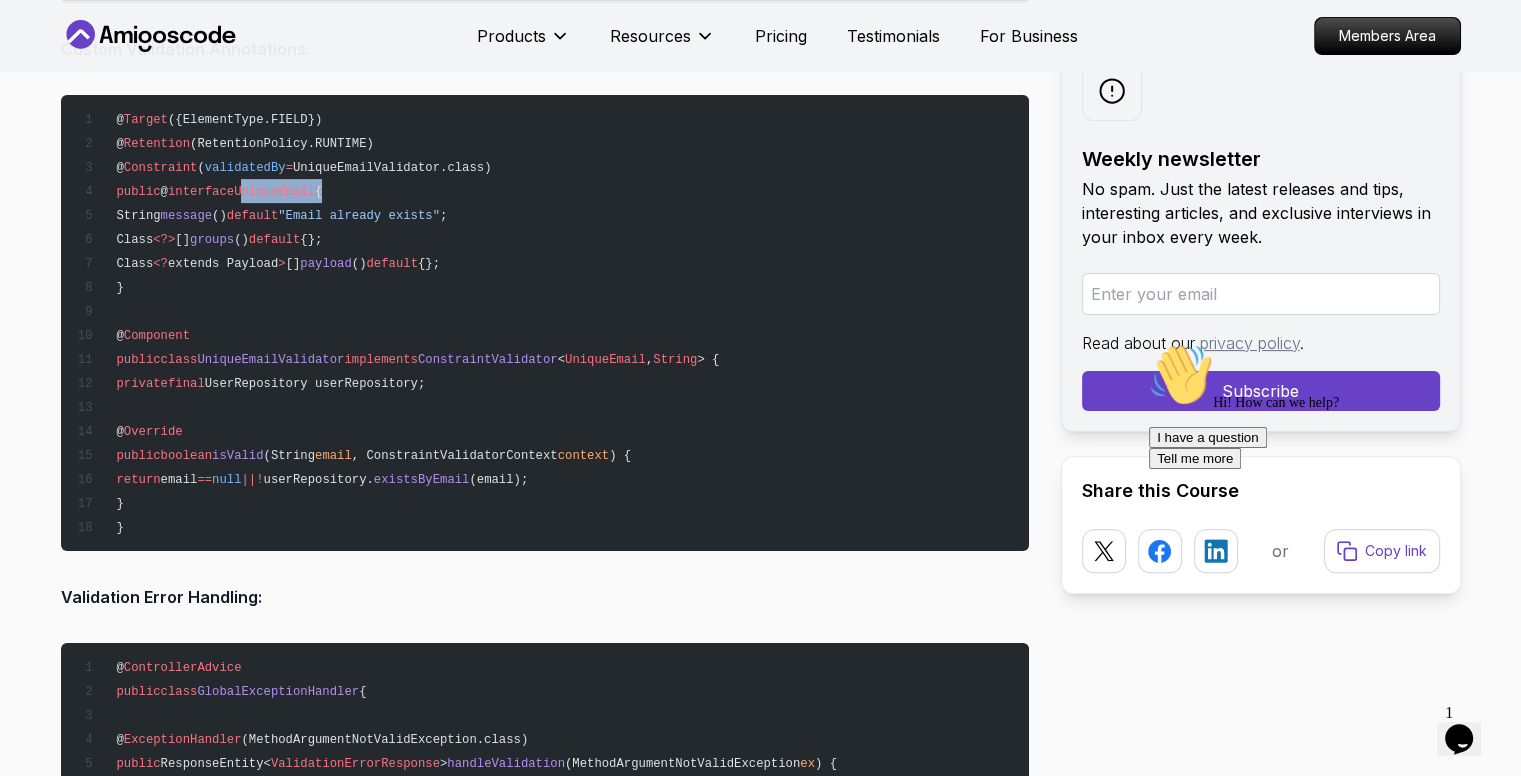 click on "UniqueEmail" at bounding box center [274, 192] 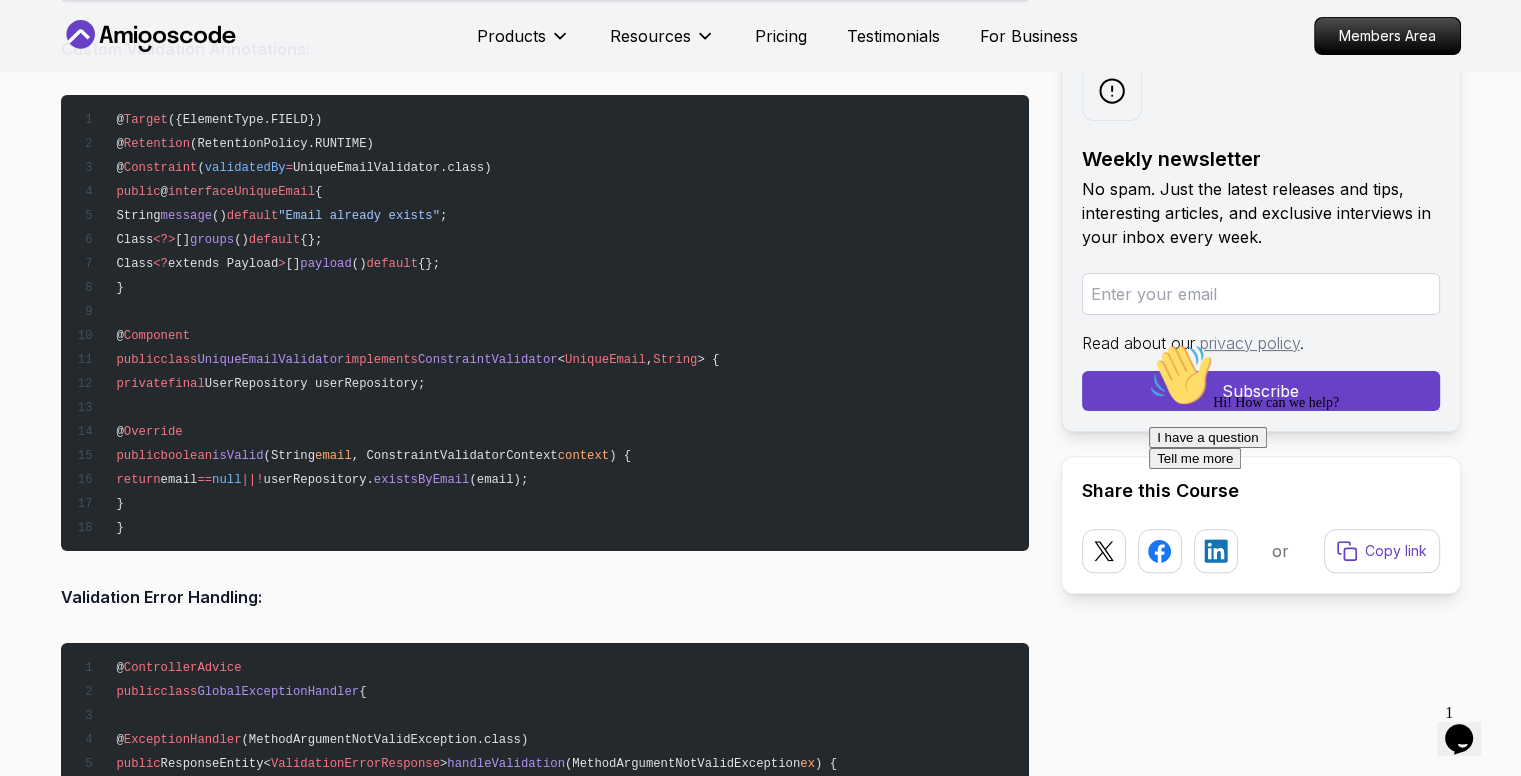click on "UniqueEmailValidator" at bounding box center [270, 360] 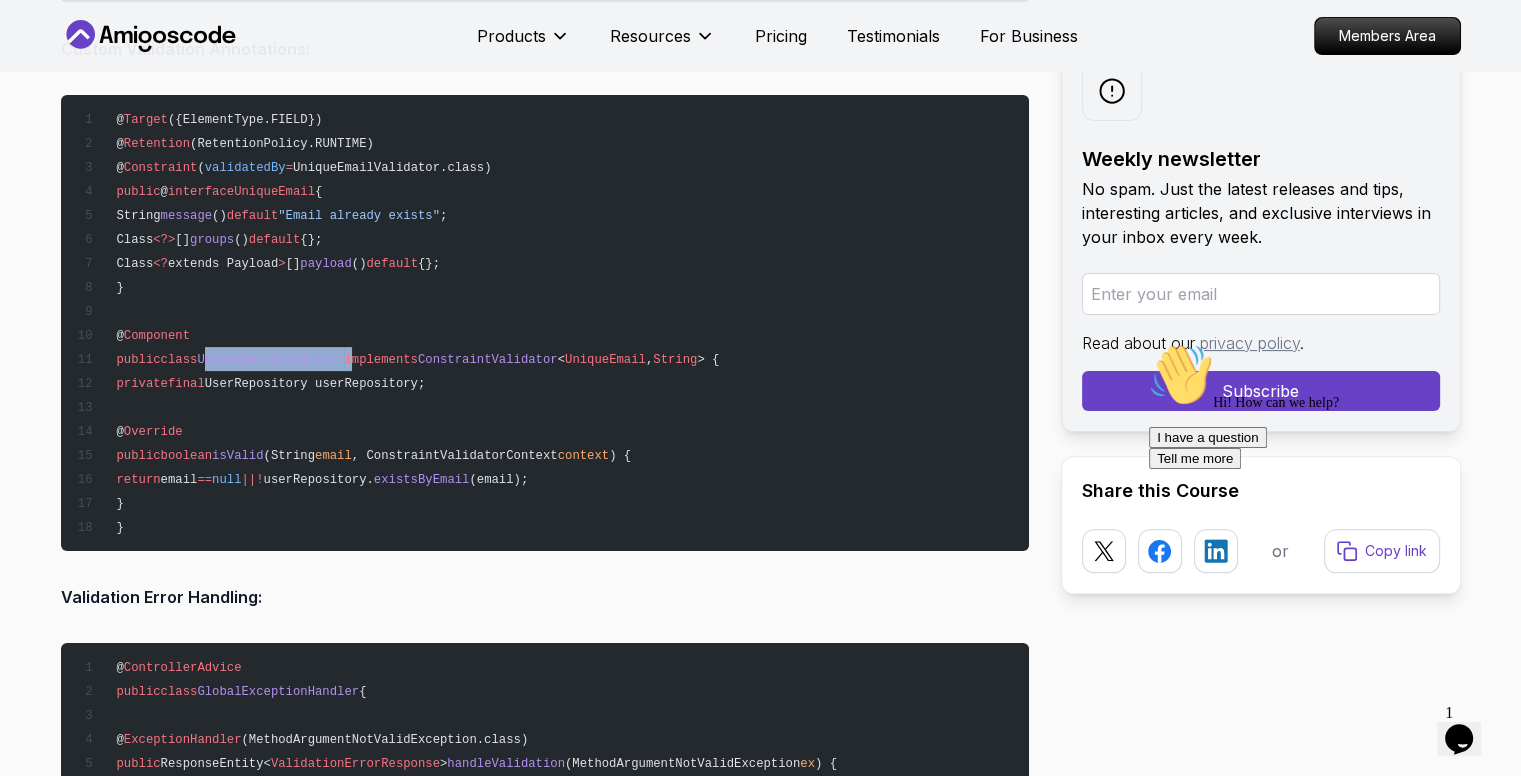 click on "UniqueEmailValidator" at bounding box center [270, 360] 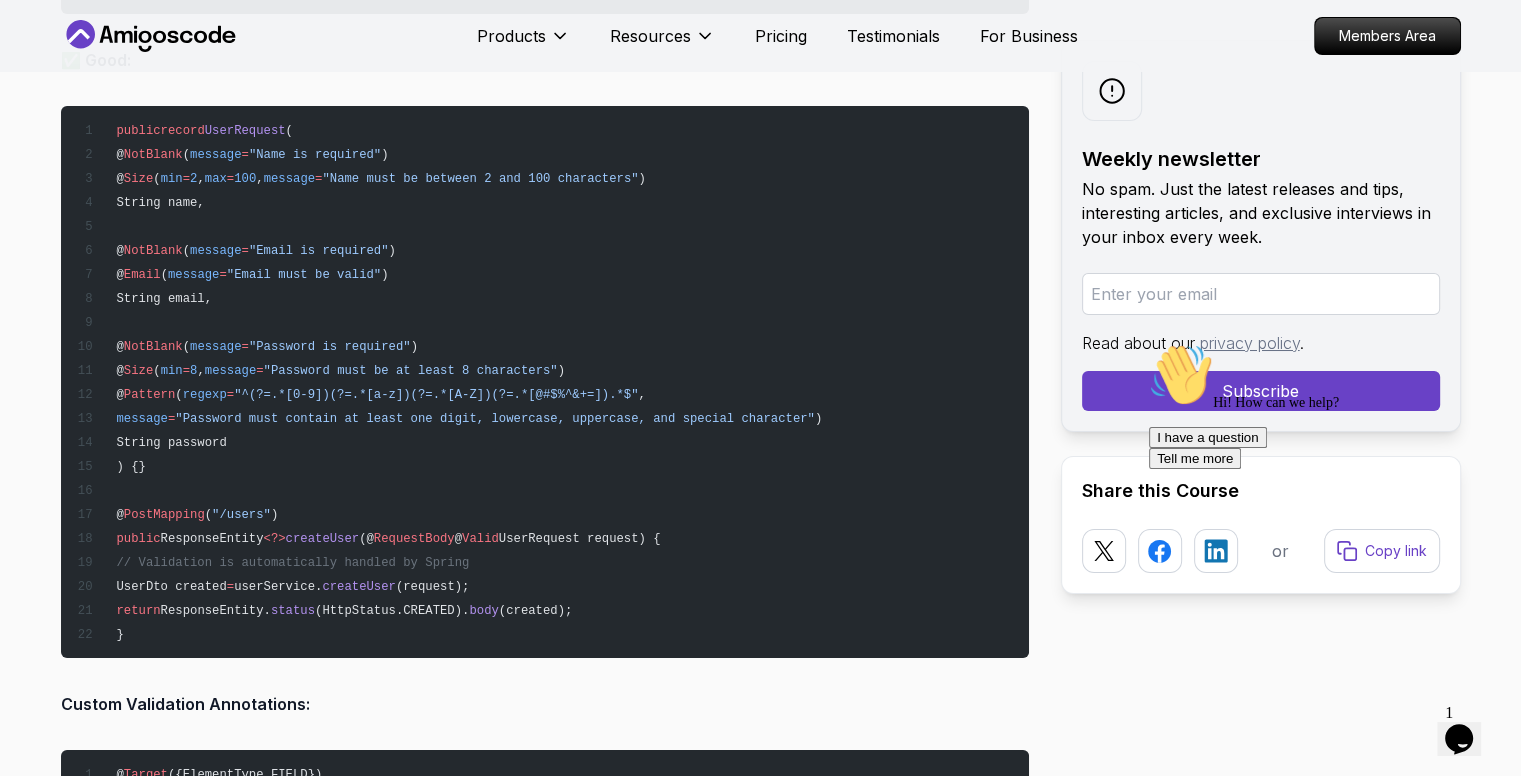 scroll, scrollTop: 7452, scrollLeft: 0, axis: vertical 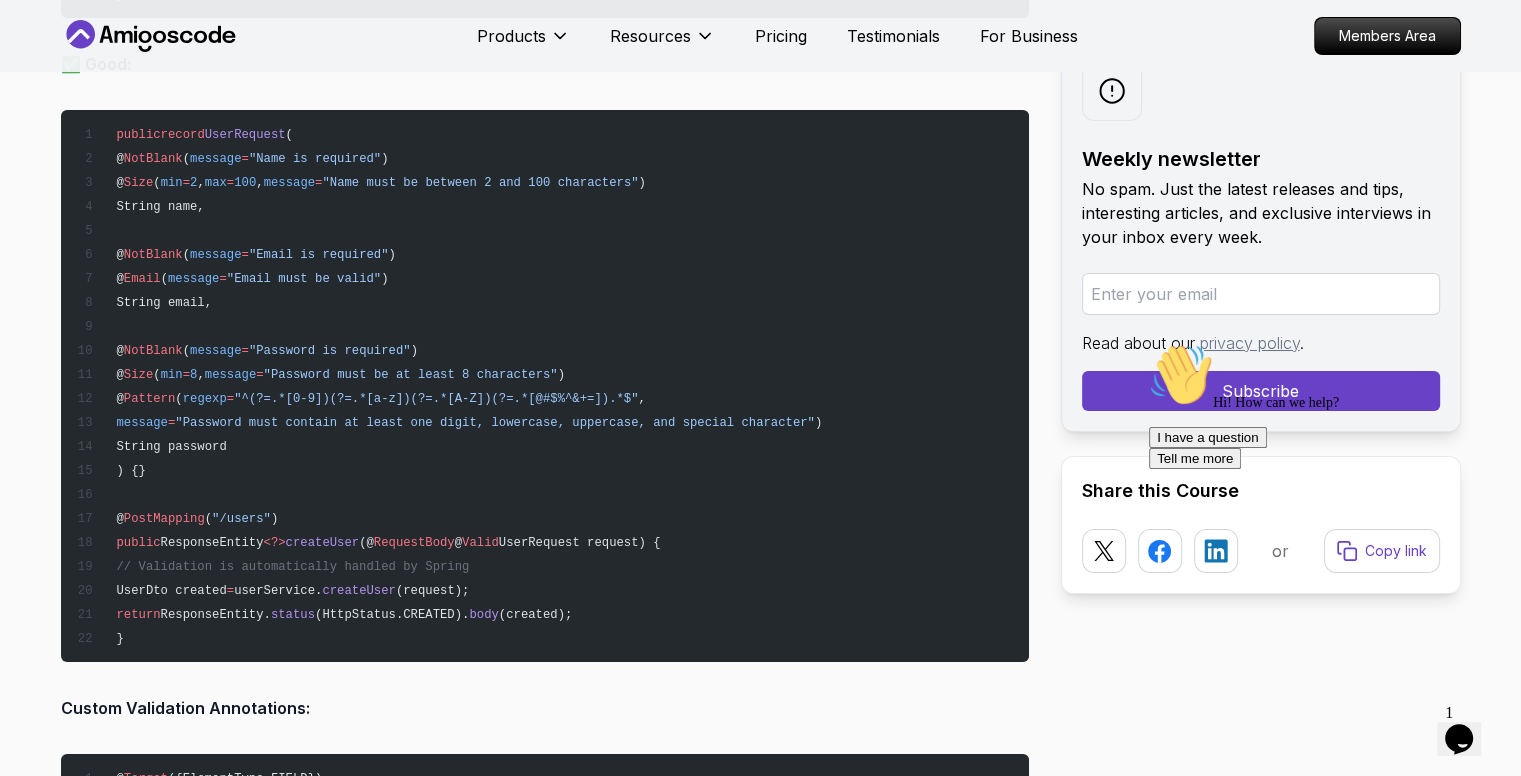 drag, startPoint x: 142, startPoint y: 269, endPoint x: 420, endPoint y: 269, distance: 278 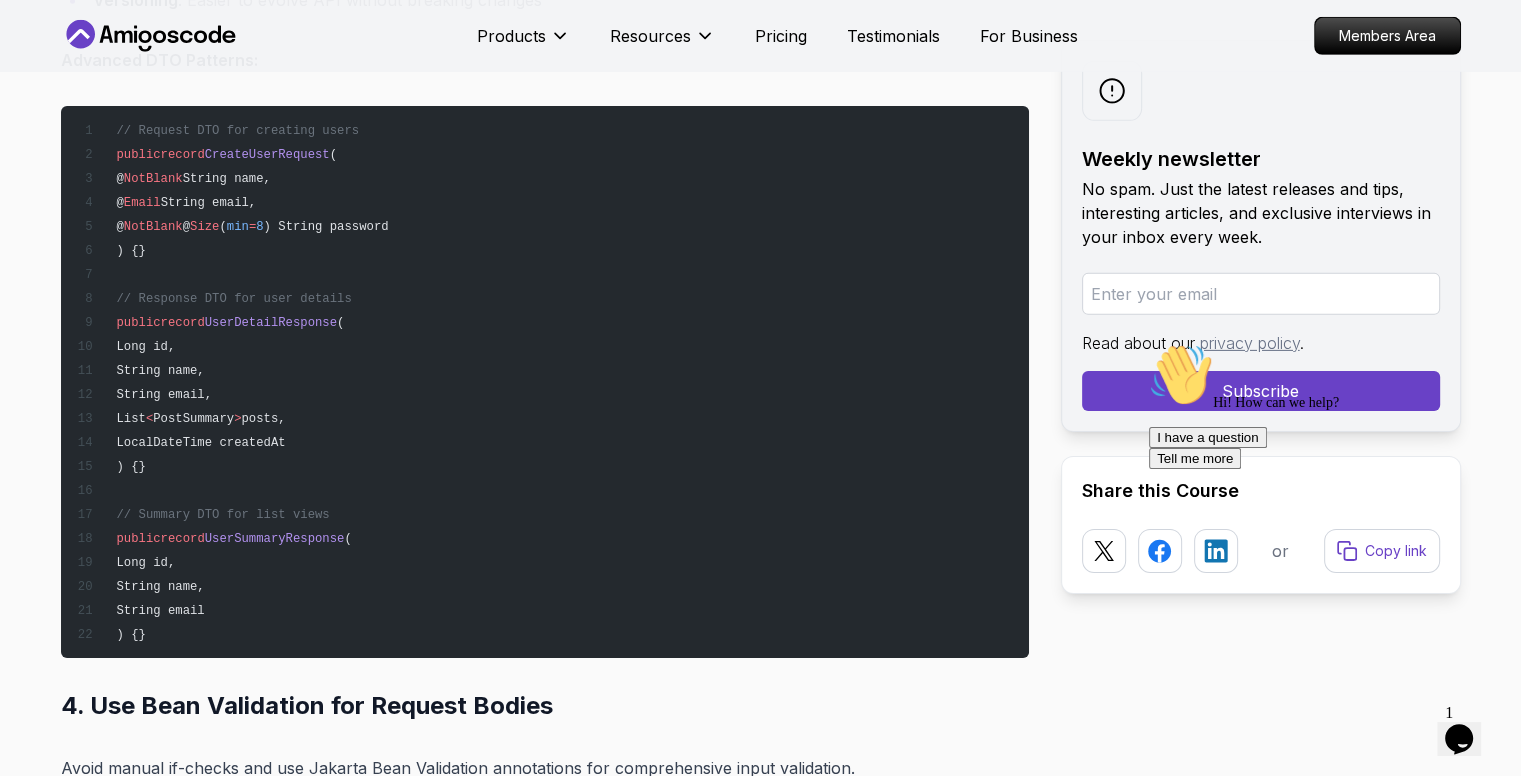 scroll, scrollTop: 6335, scrollLeft: 0, axis: vertical 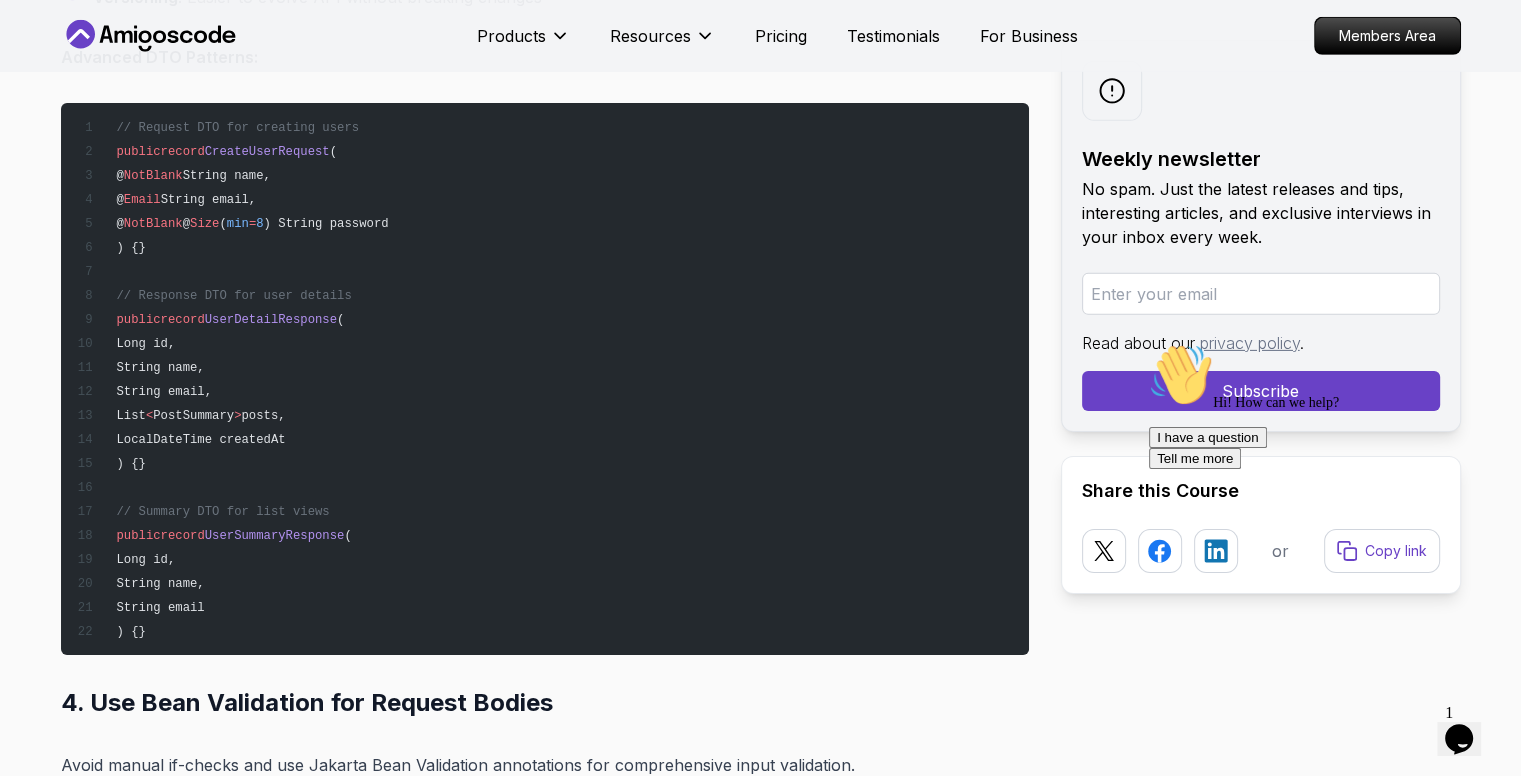 click on "// Request DTO for creating users
public  record  CreateUserRequest (
@ NotBlank  String name,
@ Email  String email,
@ NotBlank  @ Size ( min  =  8 ) String password
) {}
// Response DTO for user details
public  record  UserDetailResponse (
Long id,
String name,
String email,
List < PostSummary >  posts,
LocalDateTime createdAt
) {}
// Summary DTO for list views
public  record  UserSummaryResponse (
Long id,
String name,
String email
) {}" at bounding box center (545, 379) 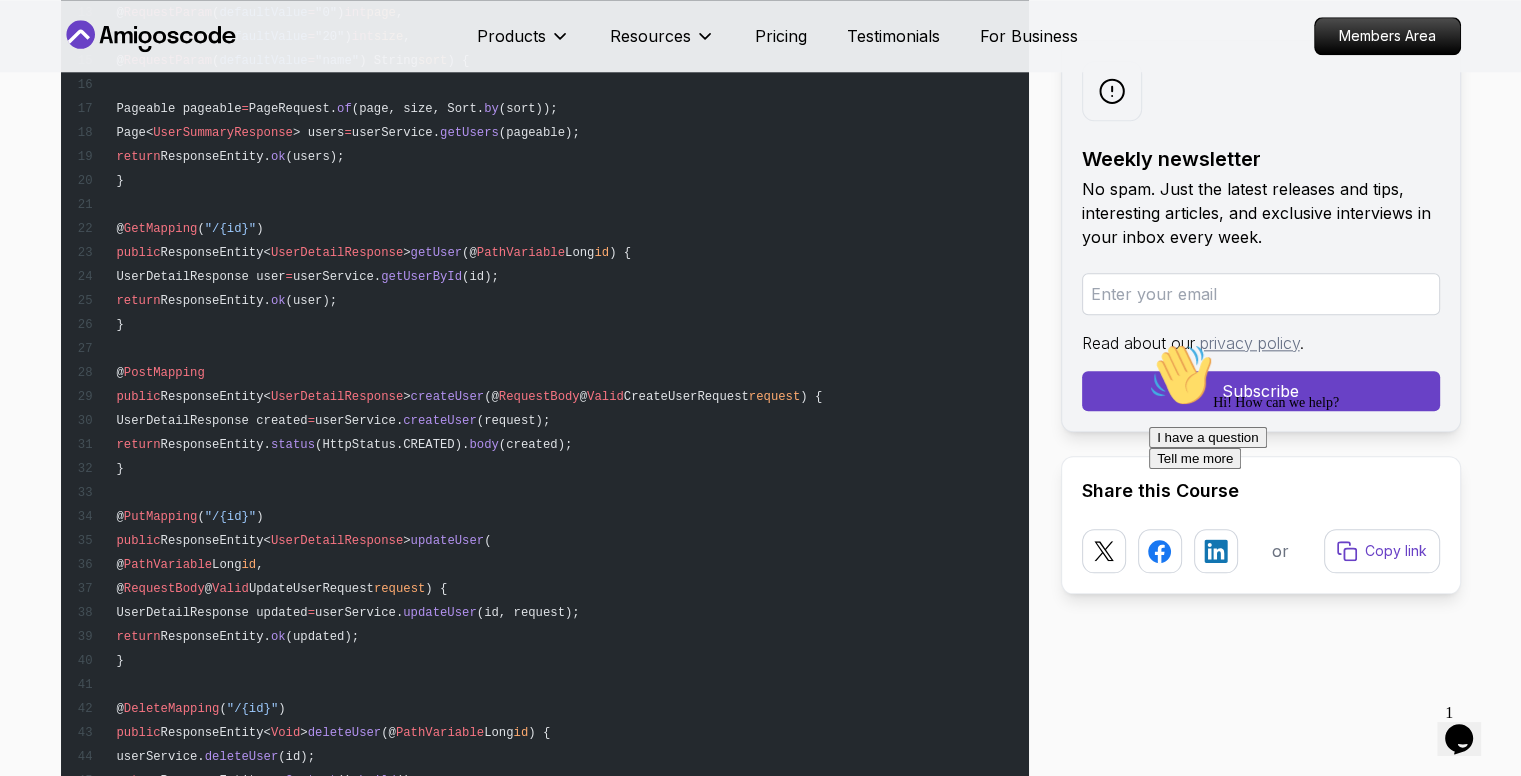 click on "@ RestController
@ RequestMapping ( "/api/v1/users" )
@ Validated
public  class  UserController  {
private  final  UserService userService;
public  UserController (UserService  userService ) {
this .userService  =  userService;
}
@ GetMapping
public  ResponseEntity<Page< UserSummaryResponse >>  getUsers (
@ RequestParam ( defaultValue  =  "0" )  int  page ,
@ RequestParam ( defaultValue  =  "20" )  int  size ,
@ RequestParam ( defaultValue  =  "name" ) String  sort ) {
Pageable pageable  =  PageRequest. of (page, size, Sort. by (sort));
Page< UserSummaryResponse > users  =  userService. getUsers (pageable);
return  ResponseEntity. ok (users);
}
@ GetMapping ( "/{id}" )
public  ResponseEntity< UserDetailResponse >  getUser (@ PathVariable  Long  id ) {
UserDetailResponse user  =  userService. getUserById (id);
return ok" at bounding box center [545, 276] 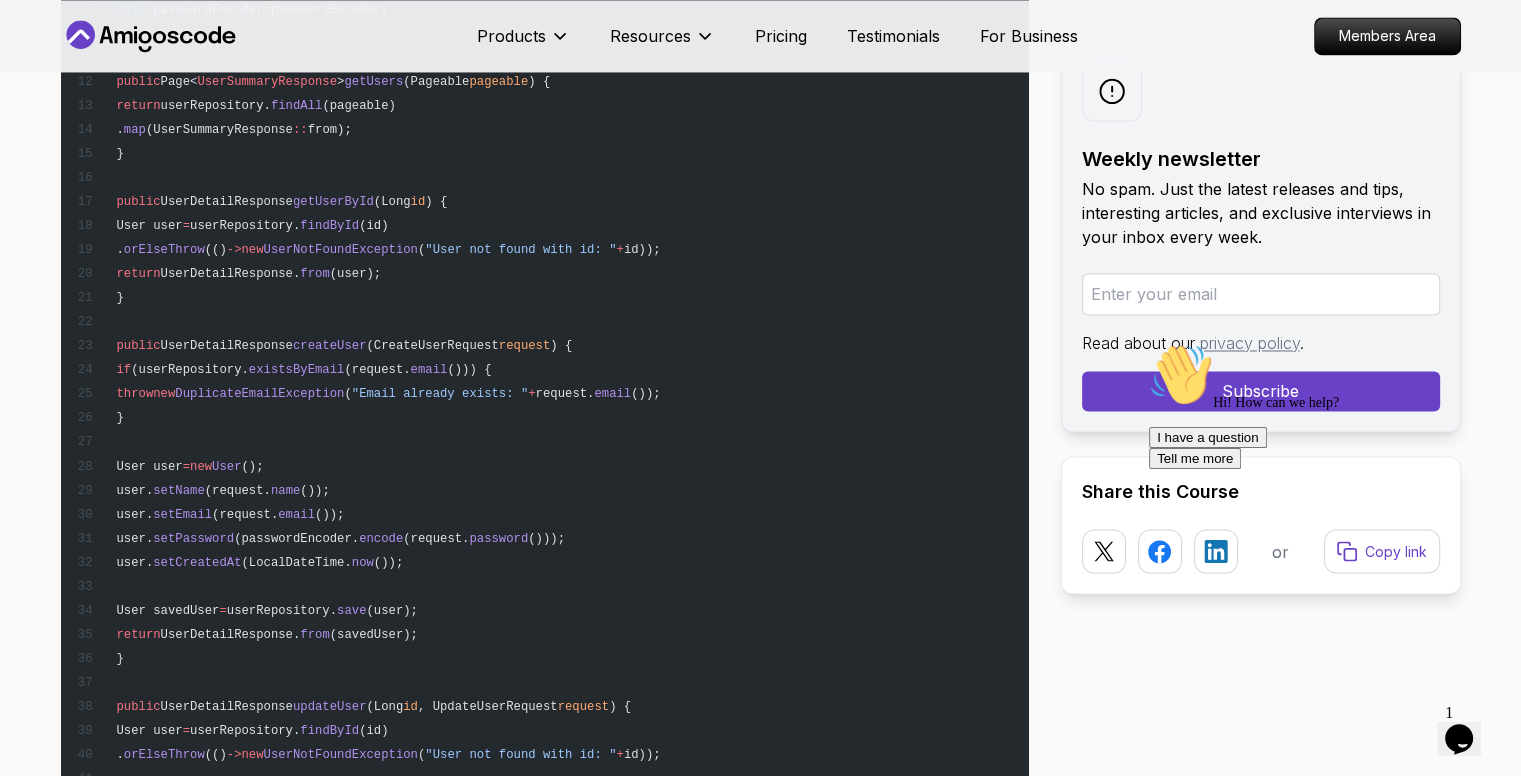 scroll, scrollTop: 10957, scrollLeft: 0, axis: vertical 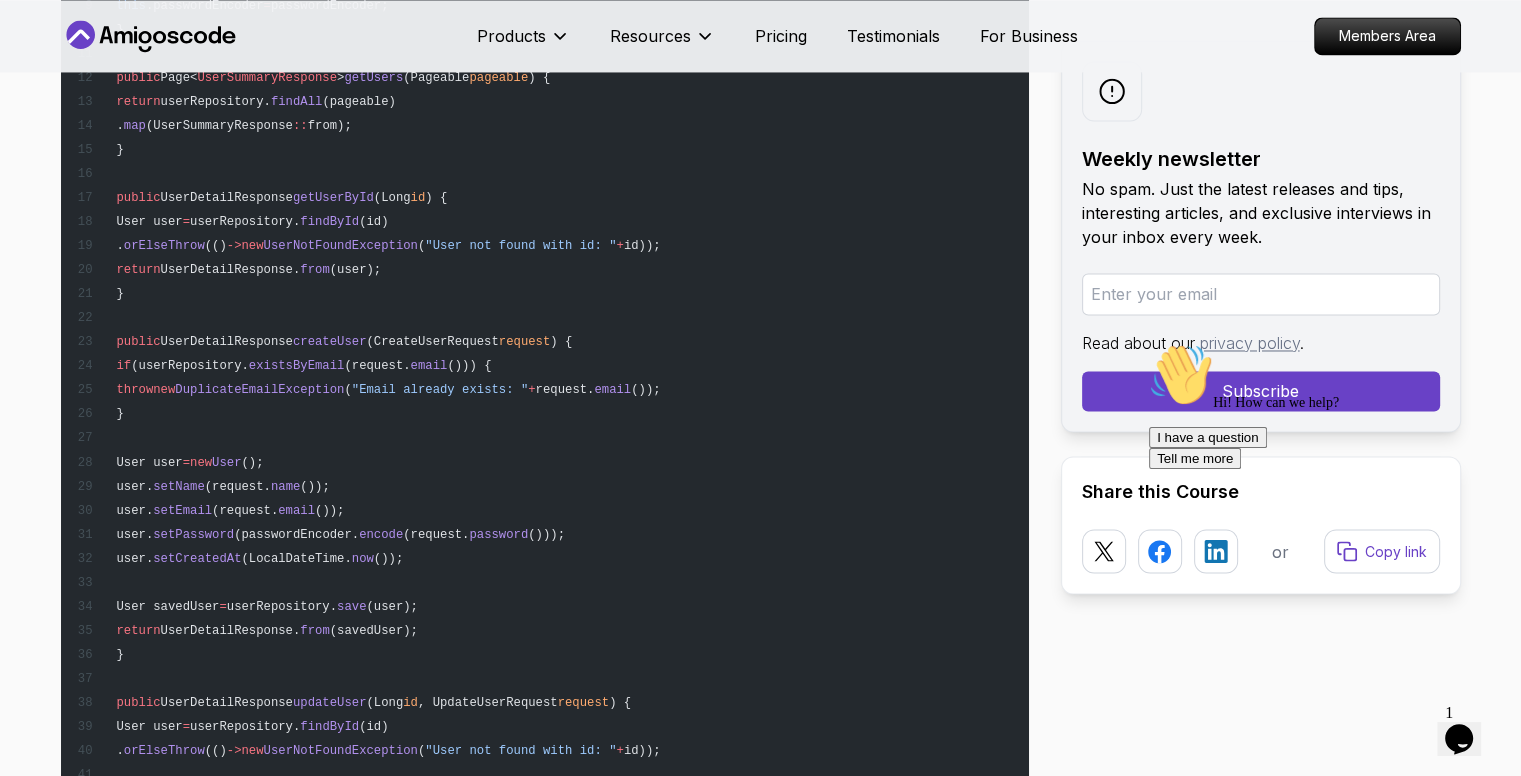 click on "DuplicateEmailException" at bounding box center [259, 390] 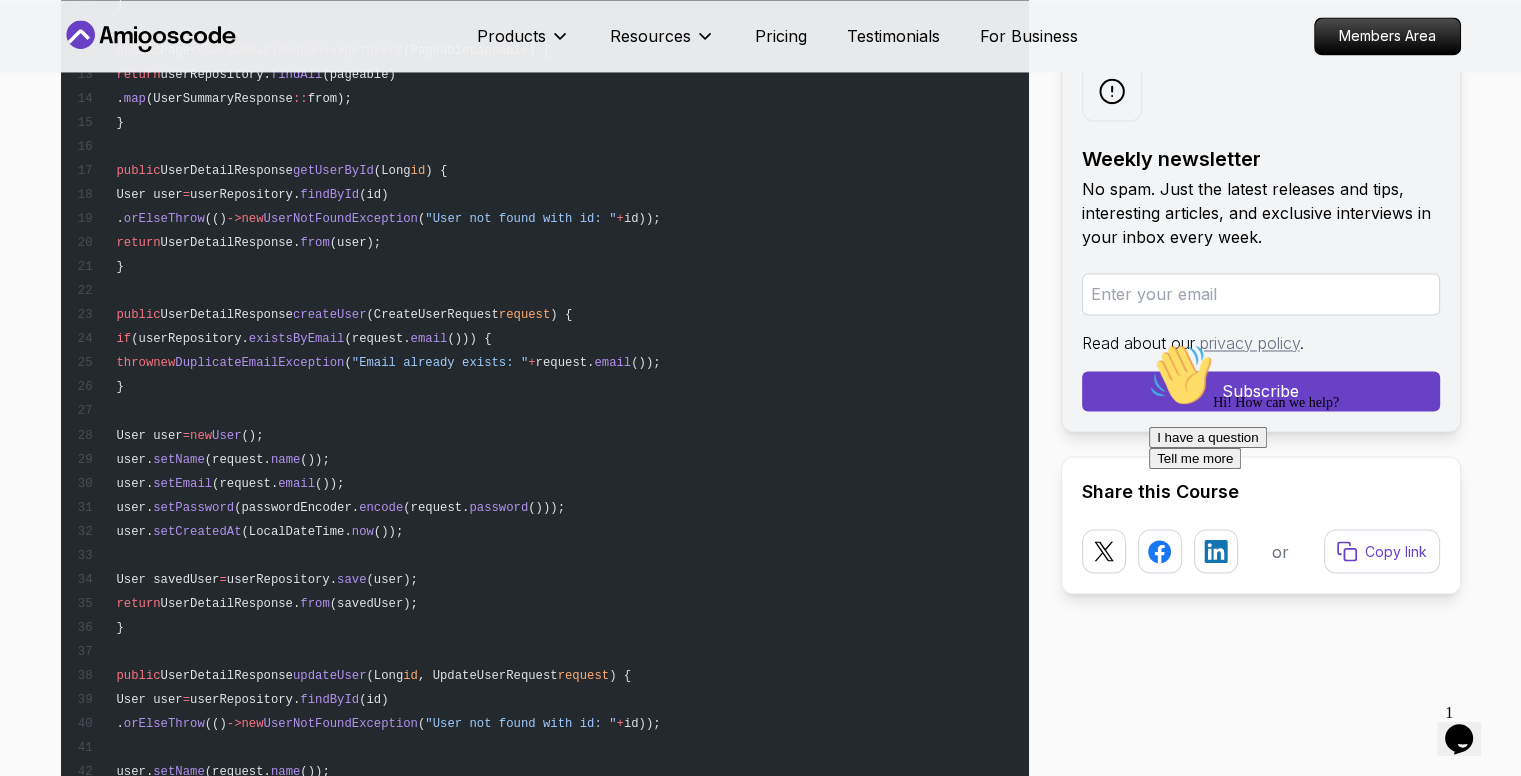 scroll, scrollTop: 10987, scrollLeft: 0, axis: vertical 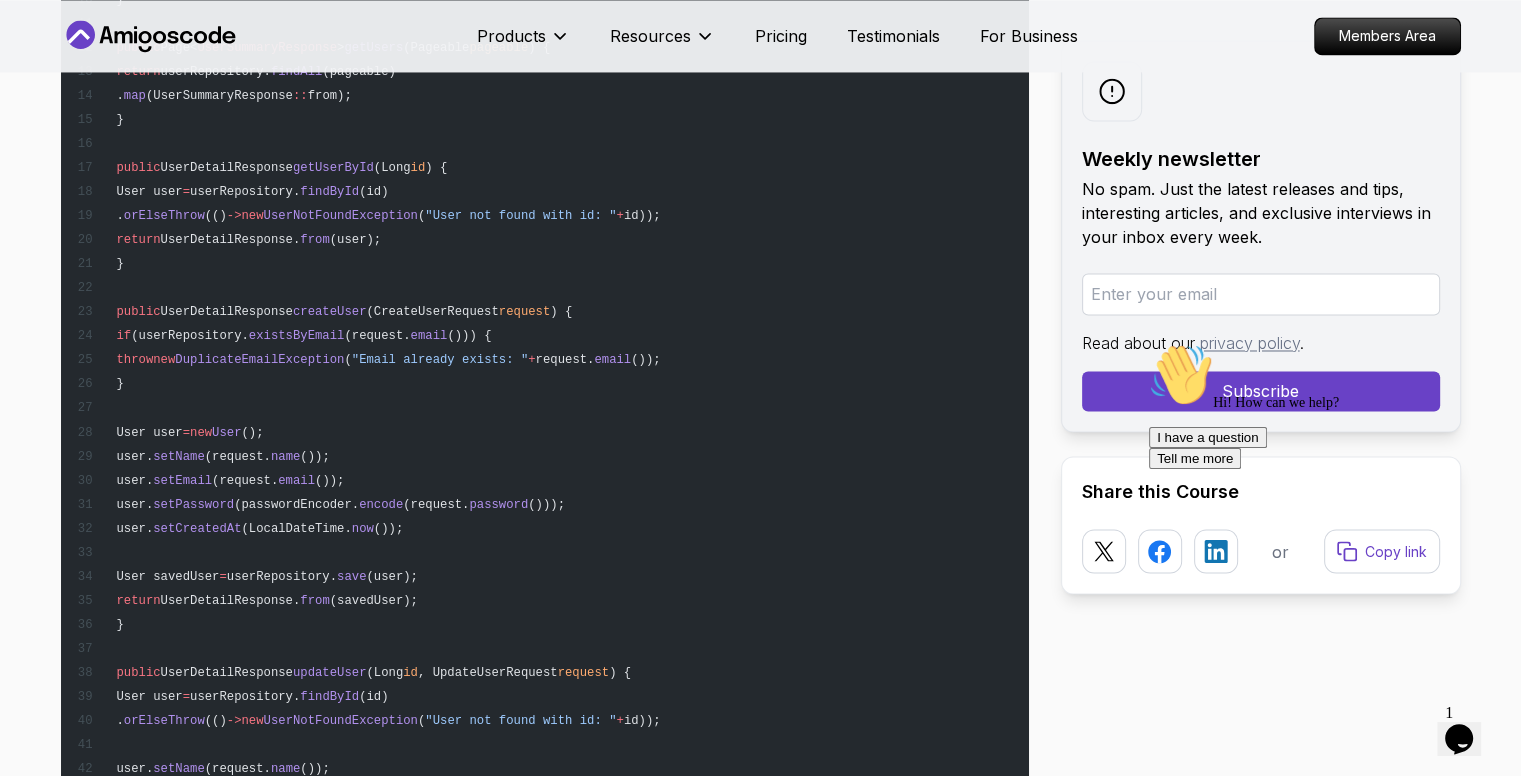 click on "DuplicateEmailException" at bounding box center [259, 360] 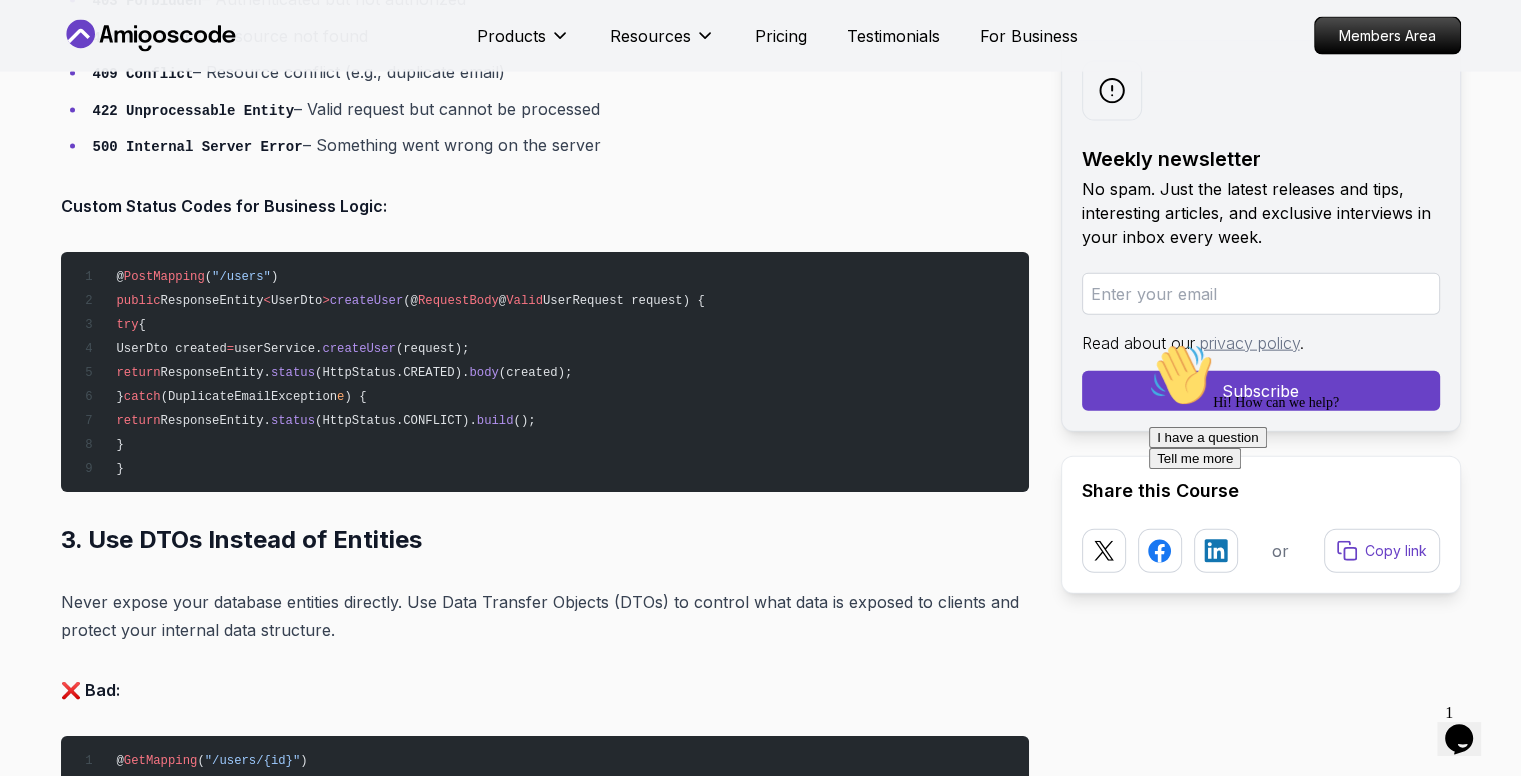 scroll, scrollTop: 16014, scrollLeft: 0, axis: vertical 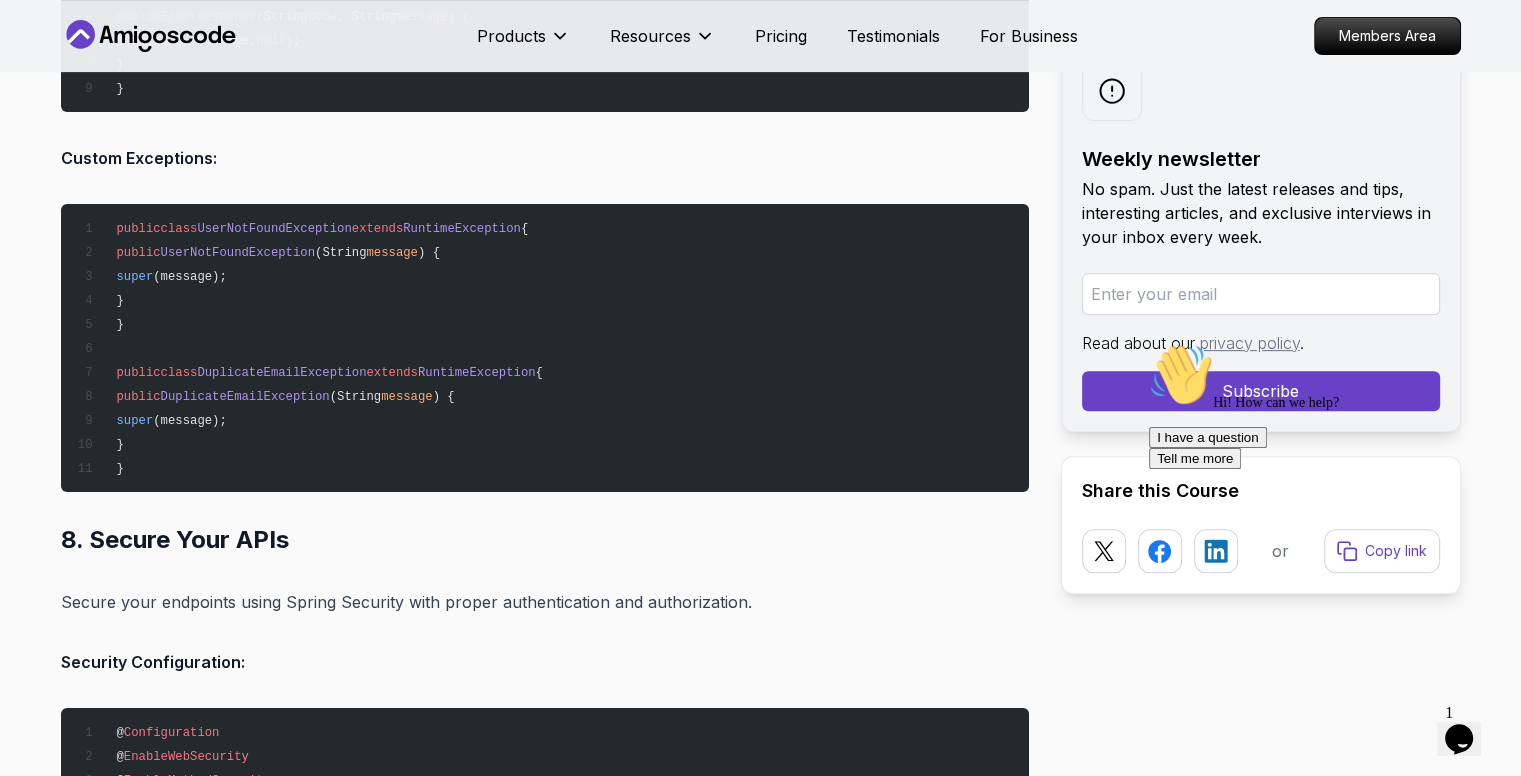 click on "public  class  UserNotFoundException  extends  RuntimeException  {
public  UserNotFoundException (String  message ) {
super (message);
}
}
public  class  DuplicateEmailException  extends  RuntimeException  {
public  DuplicateEmailException (String  message ) {
super (message);
}
}" at bounding box center [545, 348] 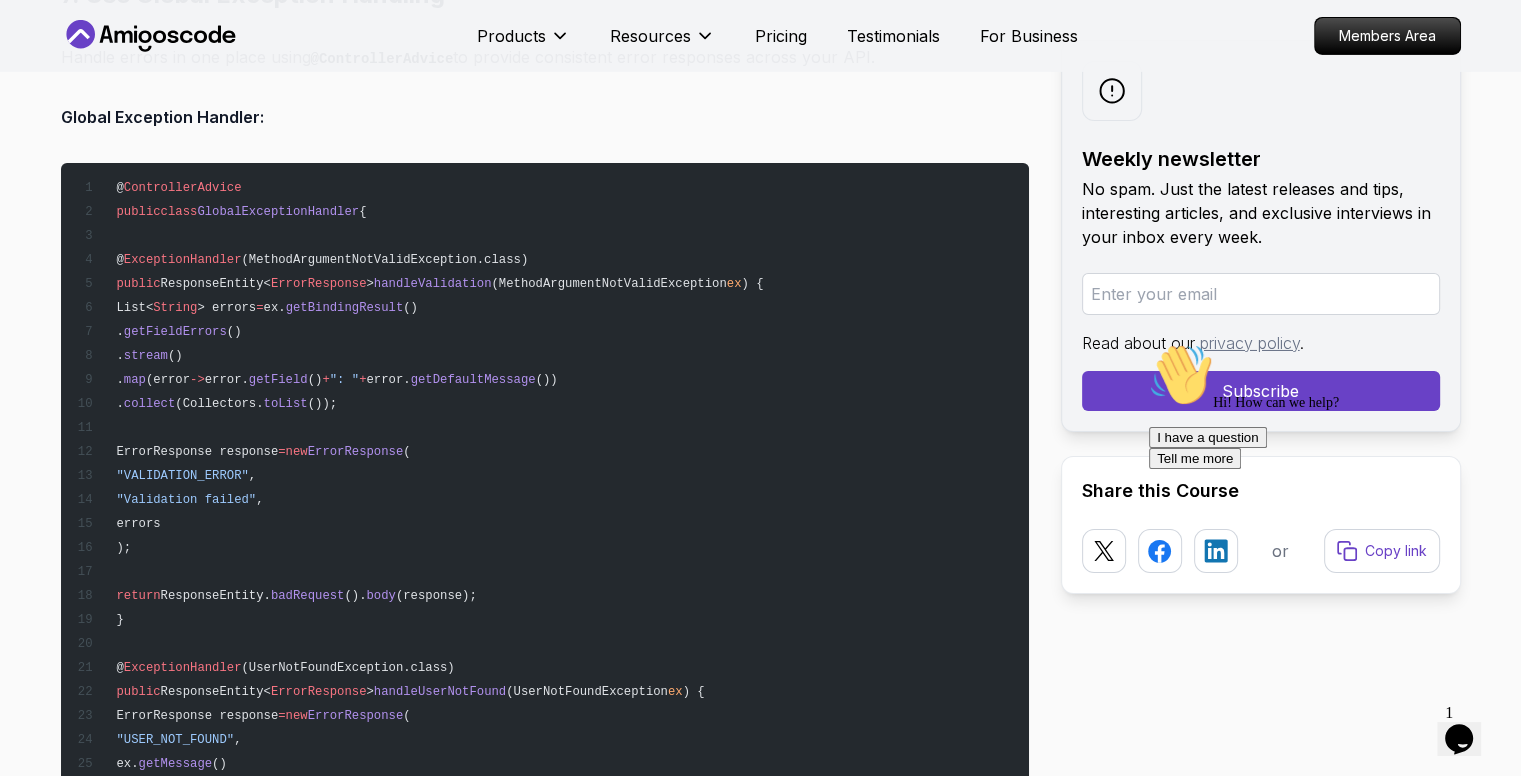 scroll, scrollTop: 14402, scrollLeft: 0, axis: vertical 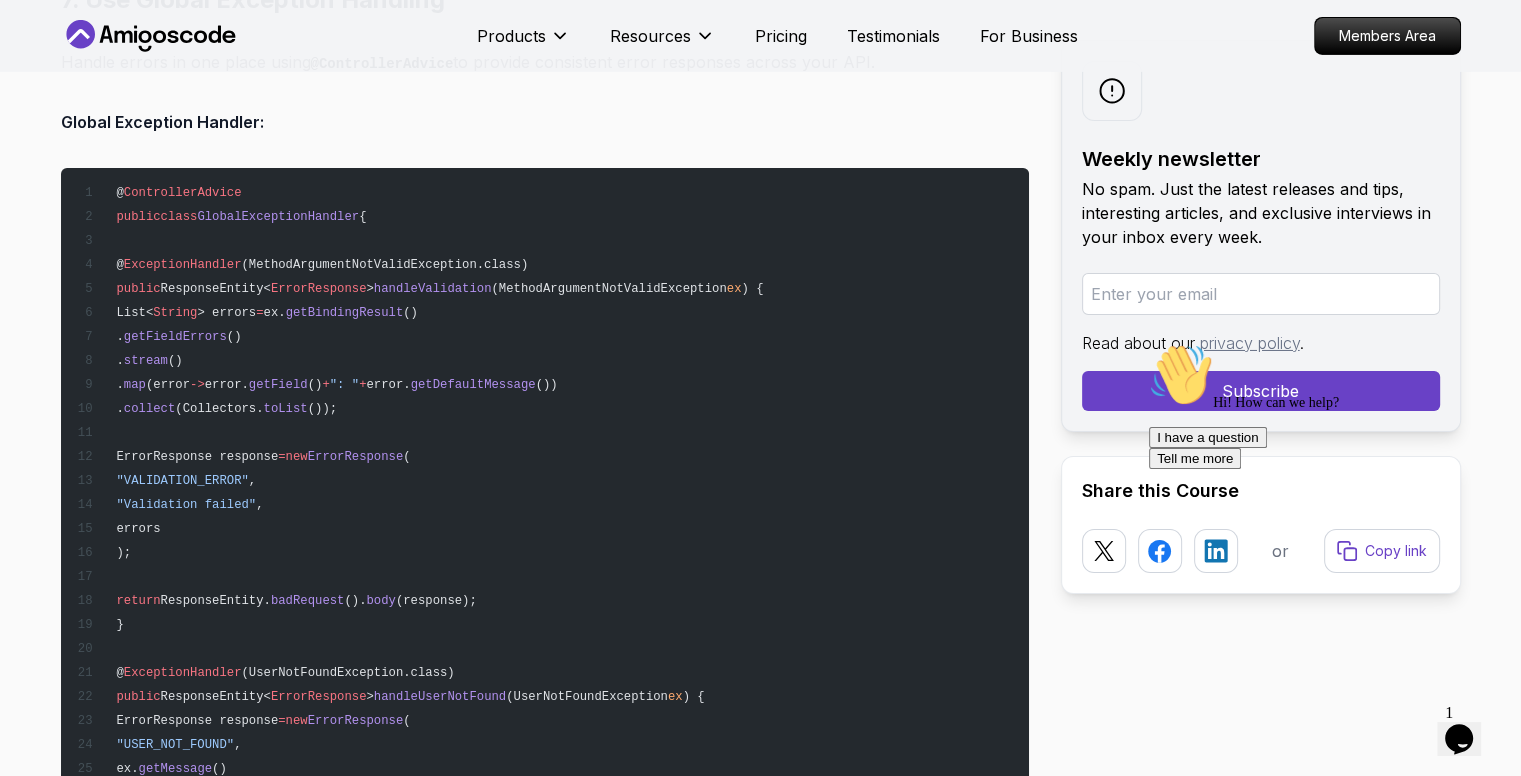 click on "GlobalExceptionHandler" at bounding box center [278, 217] 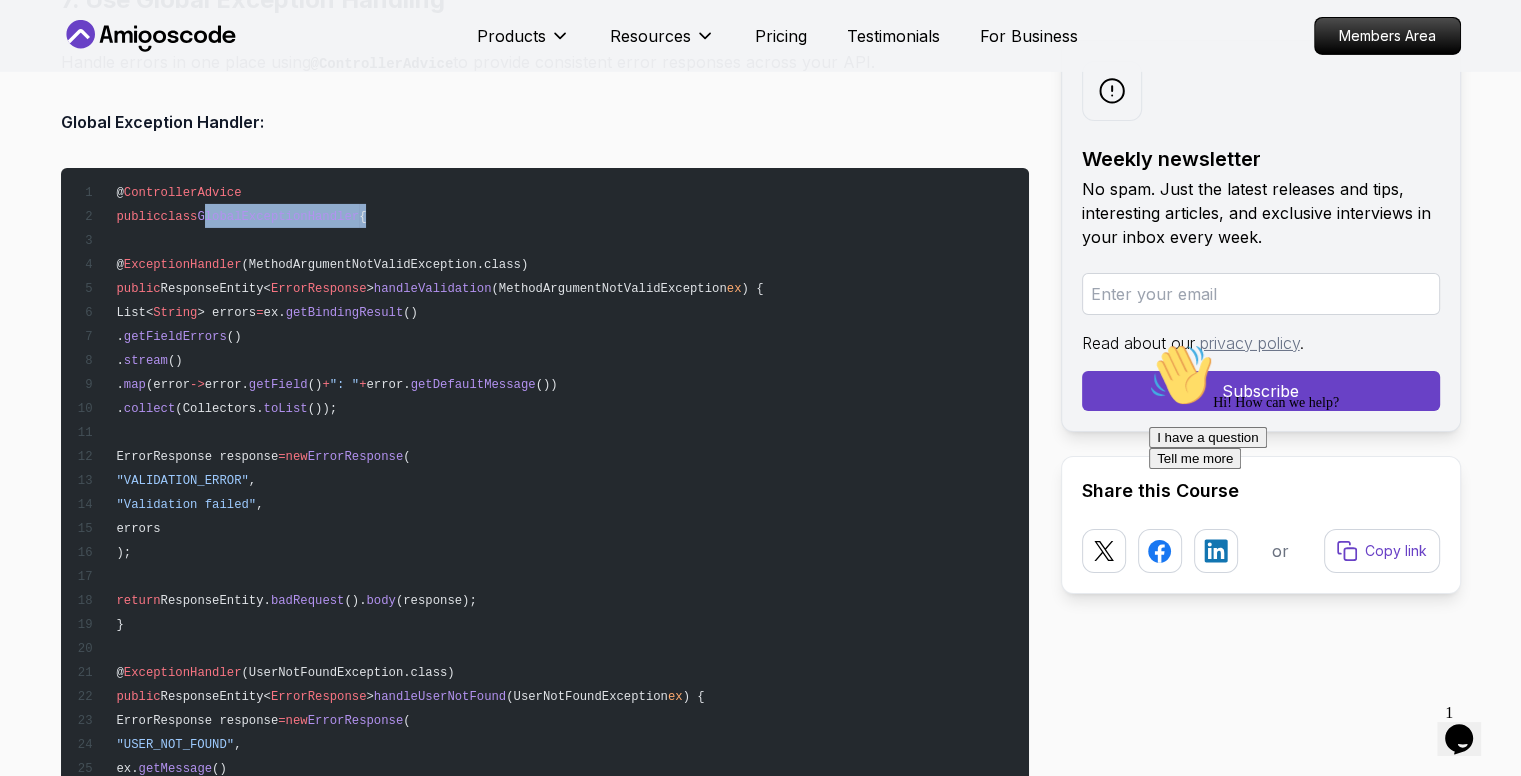 click on "GlobalExceptionHandler" at bounding box center [278, 217] 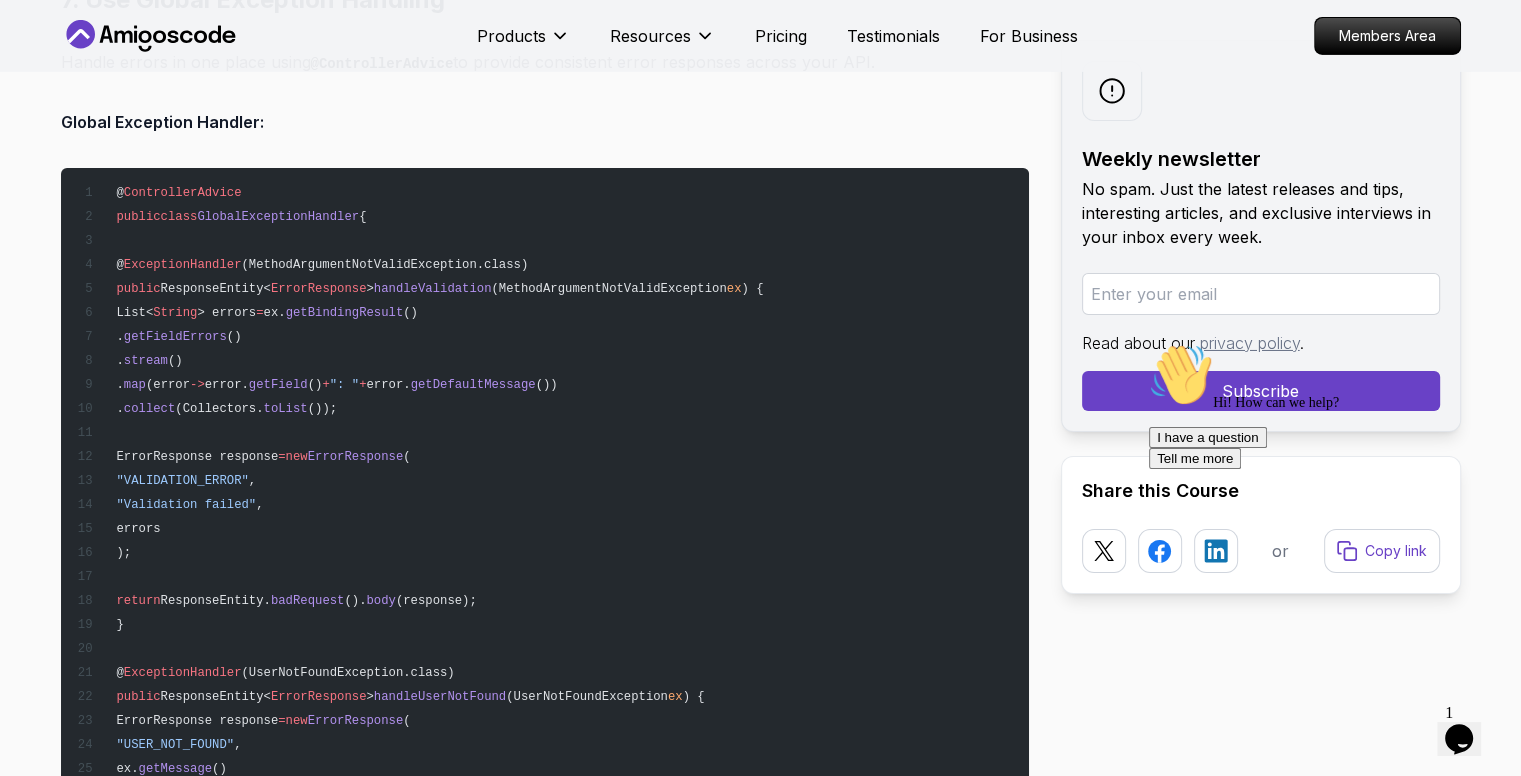 click on "@ ControllerAdvice
public  class  GlobalExceptionHandler  {
@ ExceptionHandler (MethodArgumentNotValidException.class)
public  ResponseEntity< ErrorResponse >  handleValidation (MethodArgumentNotValidException  ex ) {
List< String > errors  =  ex. getBindingResult ()
. getFieldErrors ()
. stream ()
. map (error  ->  error. getField ()  +  ": "  +  error. getDefaultMessage ())
. collect (Collectors. toList ());
ErrorResponse response  =  new  ErrorResponse (
"VALIDATION_ERROR" ,
"Validation failed" ,
errors
);
return  ResponseEntity. badRequest (). body (response);
}
@ ExceptionHandler (UserNotFoundException.class)
public  ResponseEntity< ErrorResponse >  handleUserNotFound (UserNotFoundException  ex ) {
ErrorResponse response  =  new  ErrorResponse (
"USER_NOT_FOUND" ,
getMessage" at bounding box center [545, 780] 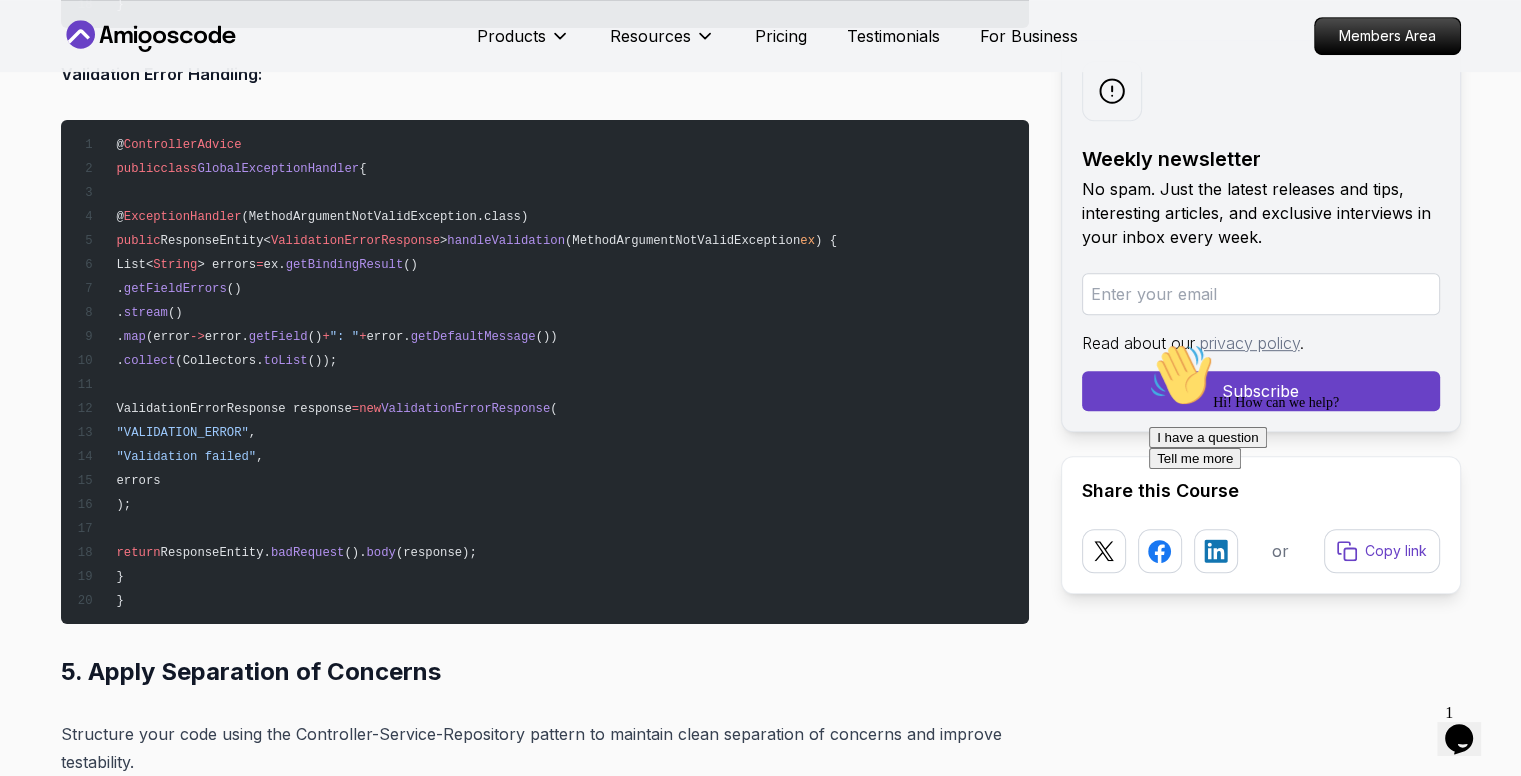 scroll, scrollTop: 8635, scrollLeft: 0, axis: vertical 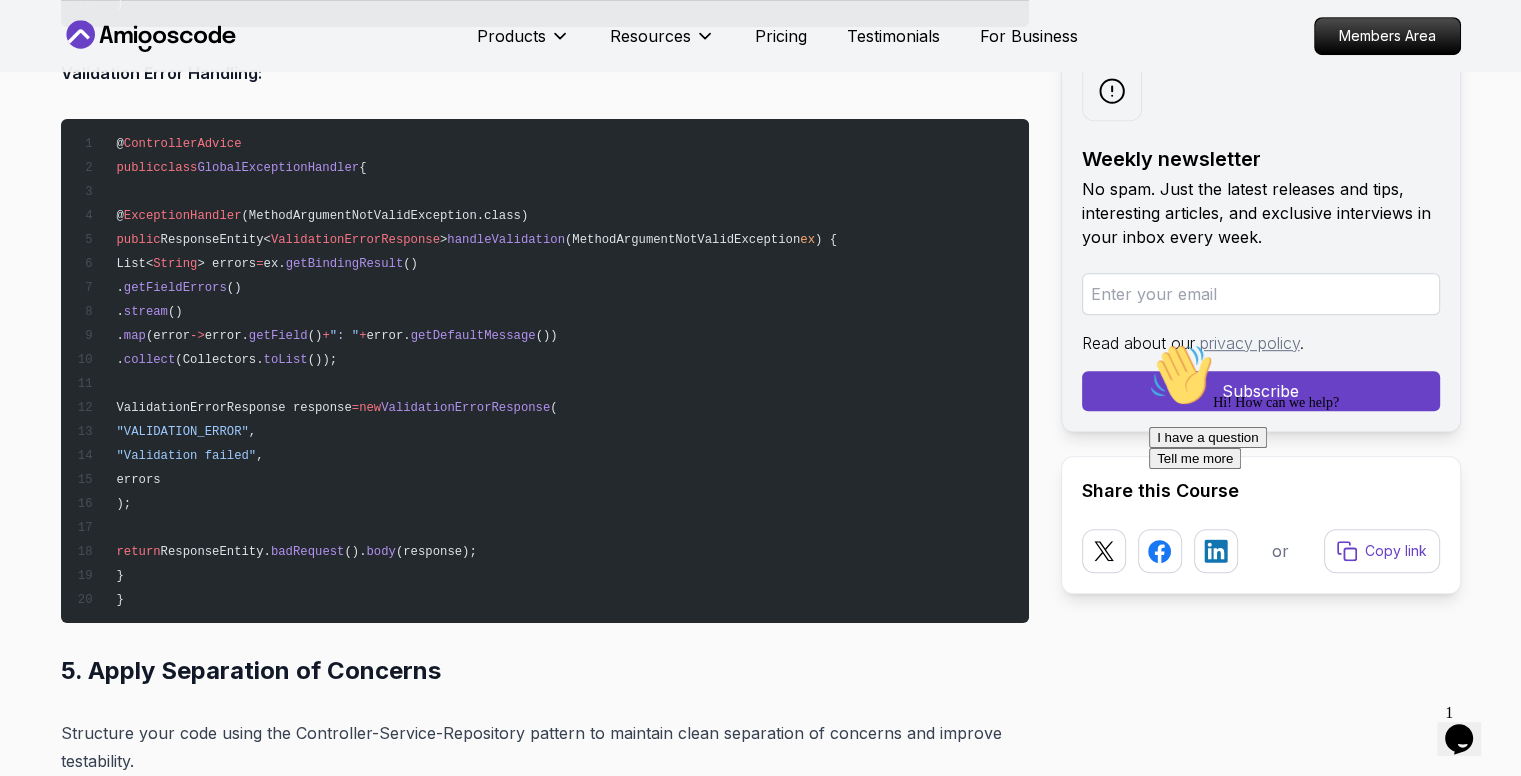 click on "@ ControllerAdvice
public  class  GlobalExceptionHandler  {
@ ExceptionHandler (MethodArgumentNotValidException.class)
public  ResponseEntity< ValidationErrorResponse >  handleValidation (MethodArgumentNotValidException  ex ) {
List< String > errors  =  ex. getBindingResult ()
. getFieldErrors ()
. stream ()
. map (error  ->  error. getField ()  +  ": "  +  error. getDefaultMessage ())
. collect (Collectors. toList ());
ValidationErrorResponse response  =  new  ValidationErrorResponse (
"VALIDATION_ERROR" ,
"Validation failed" ,
errors
);
return  ResponseEntity. badRequest (). body (response);
}
}" at bounding box center [545, 371] 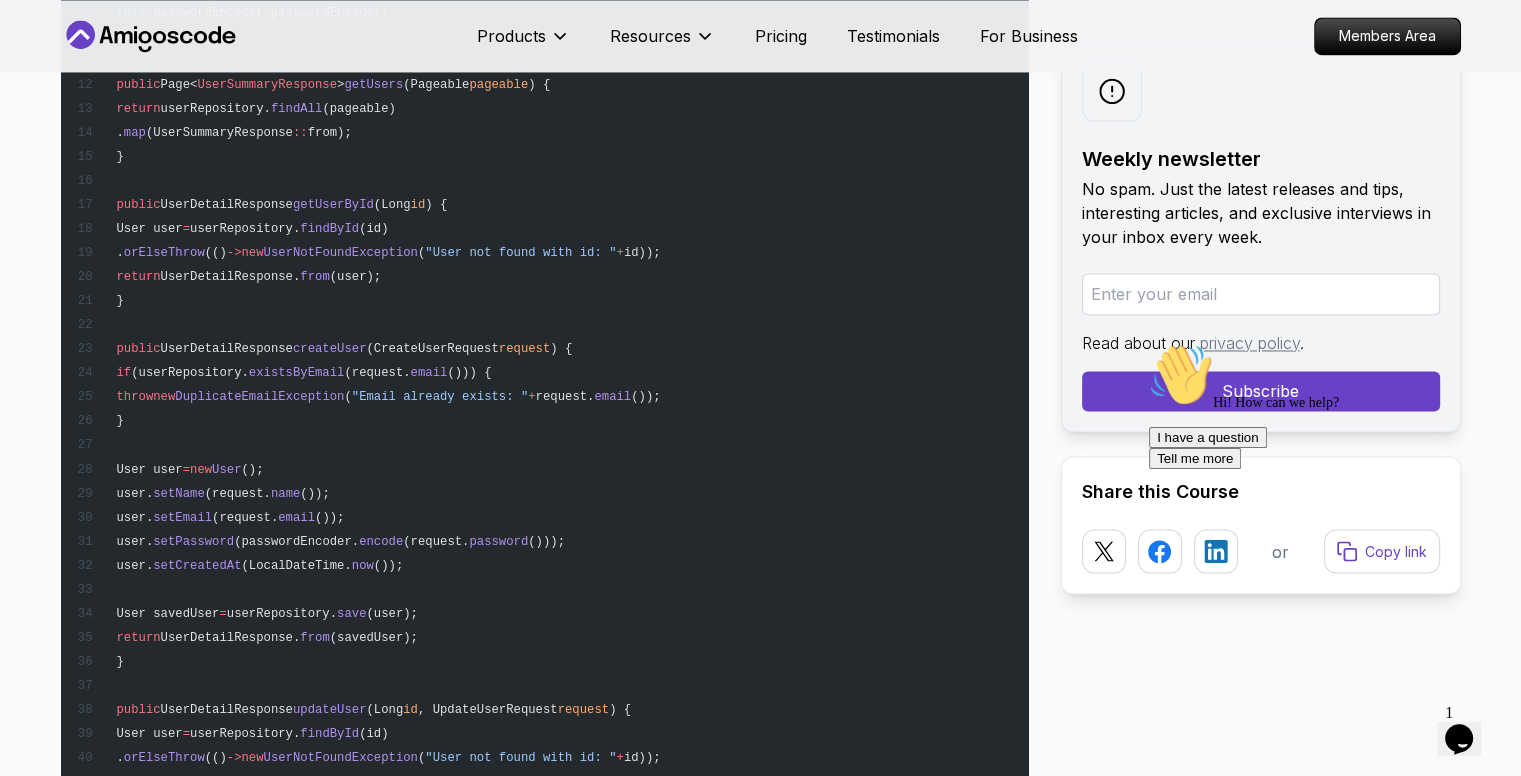 click on "from" at bounding box center (314, 637) 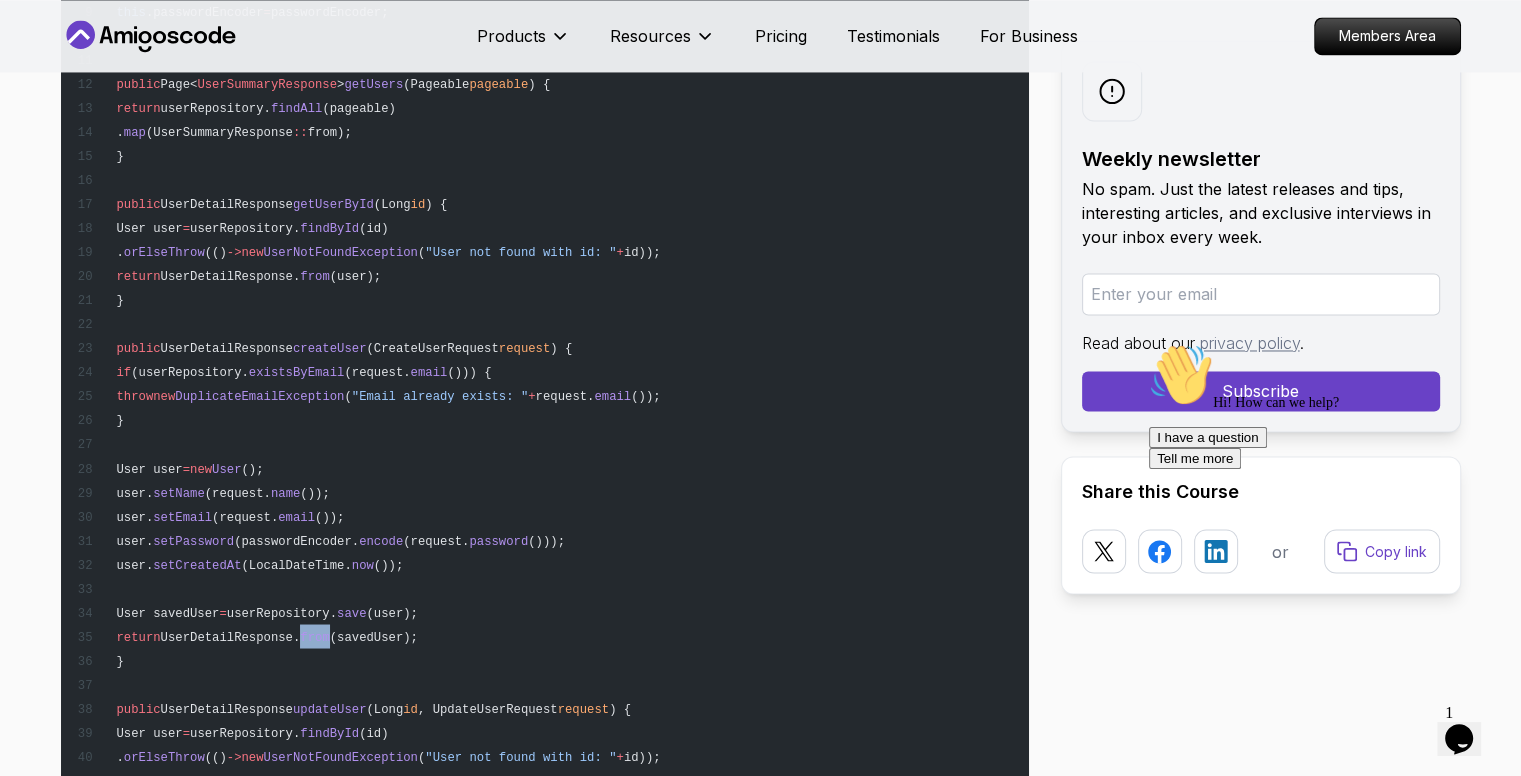 click on "from" at bounding box center [314, 637] 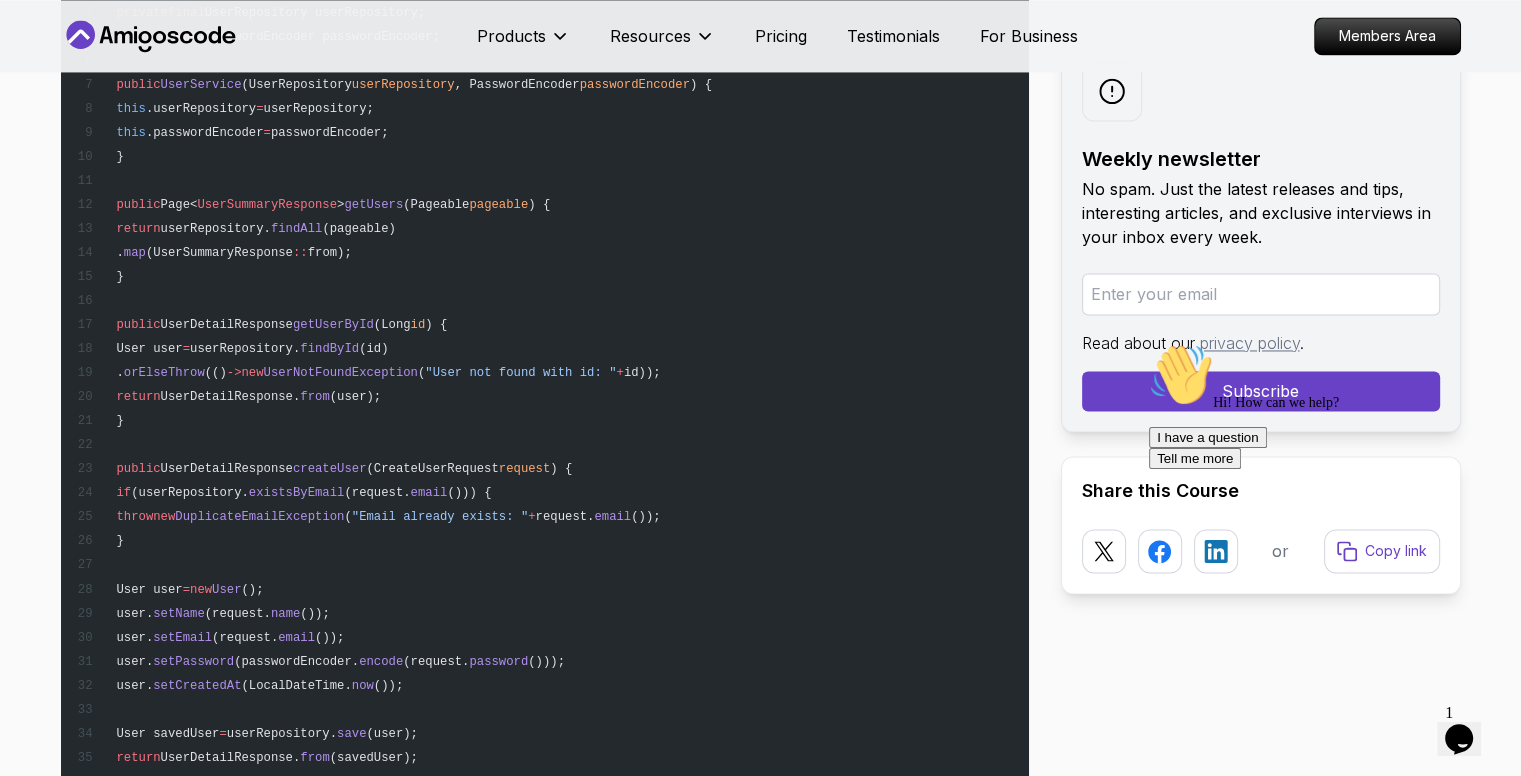 scroll, scrollTop: 5506, scrollLeft: 0, axis: vertical 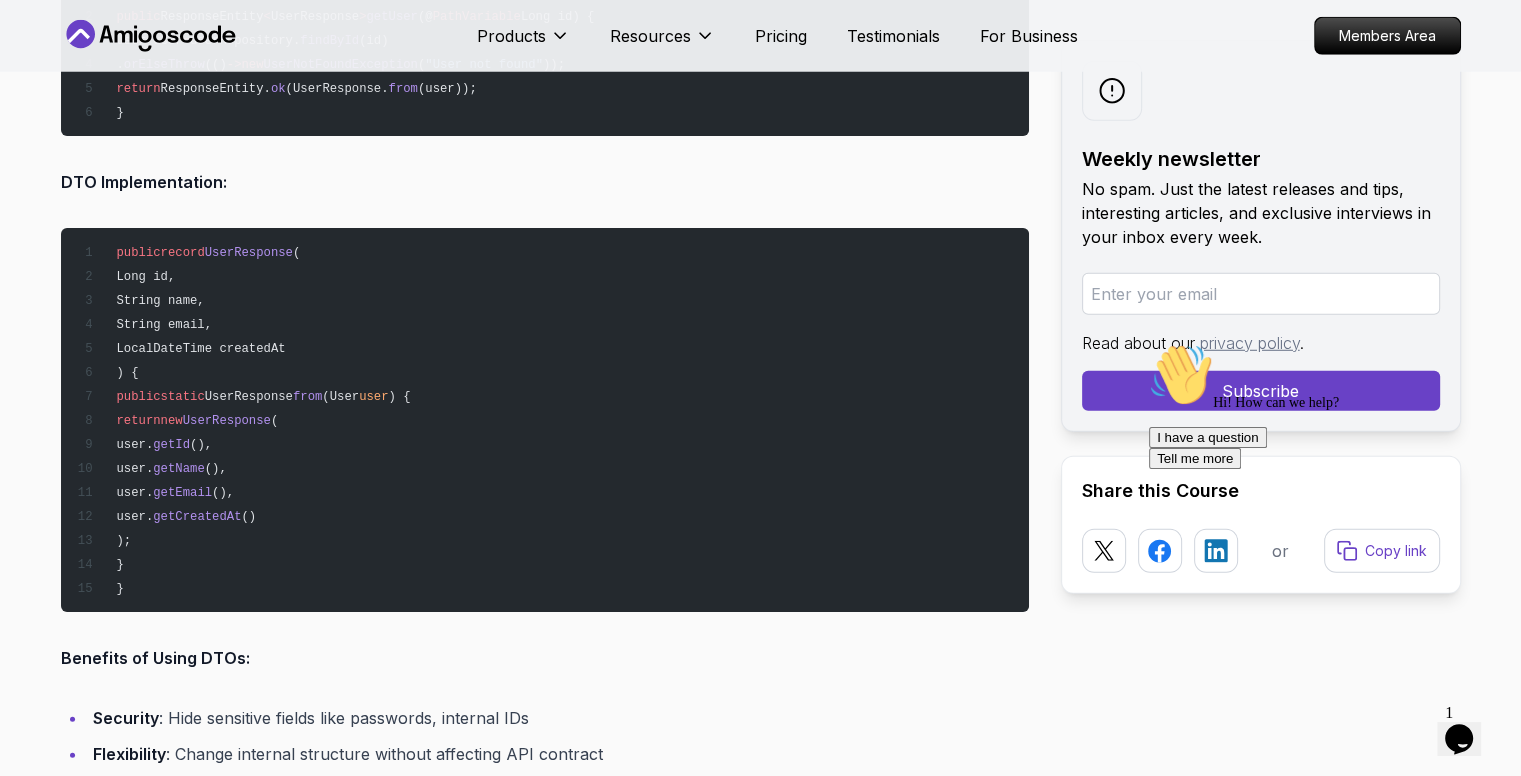 click on "public  record  UserResponse (
Long id,
String name,
String email,
LocalDateTime createdAt
) {
public  static  UserResponse  from (User  user ) {
return  new  UserResponse (
user. getId (),
user. getName (),
user. getEmail (),
user. getCreatedAt ()
);
}
}" at bounding box center [545, 420] 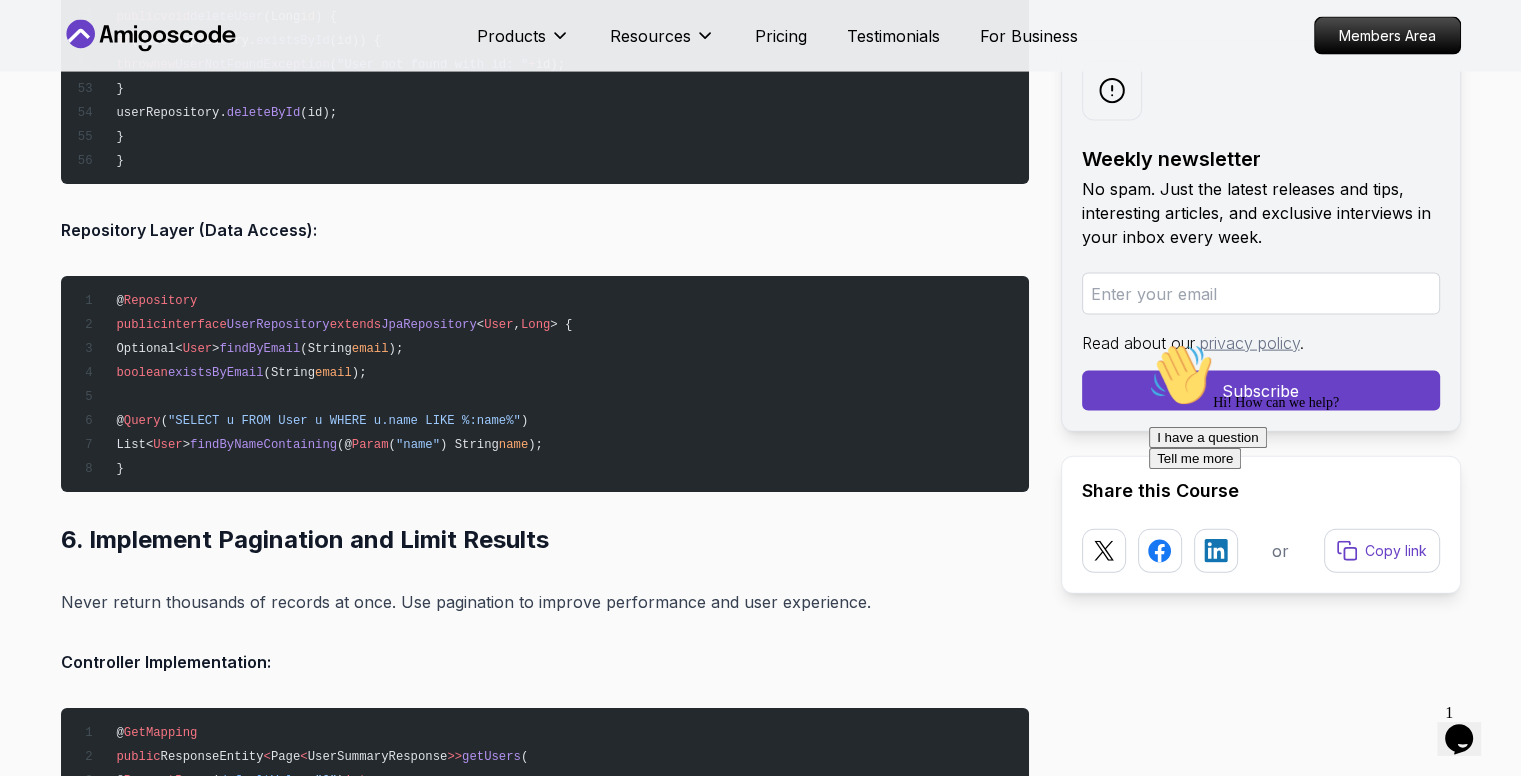 scroll, scrollTop: 11932, scrollLeft: 0, axis: vertical 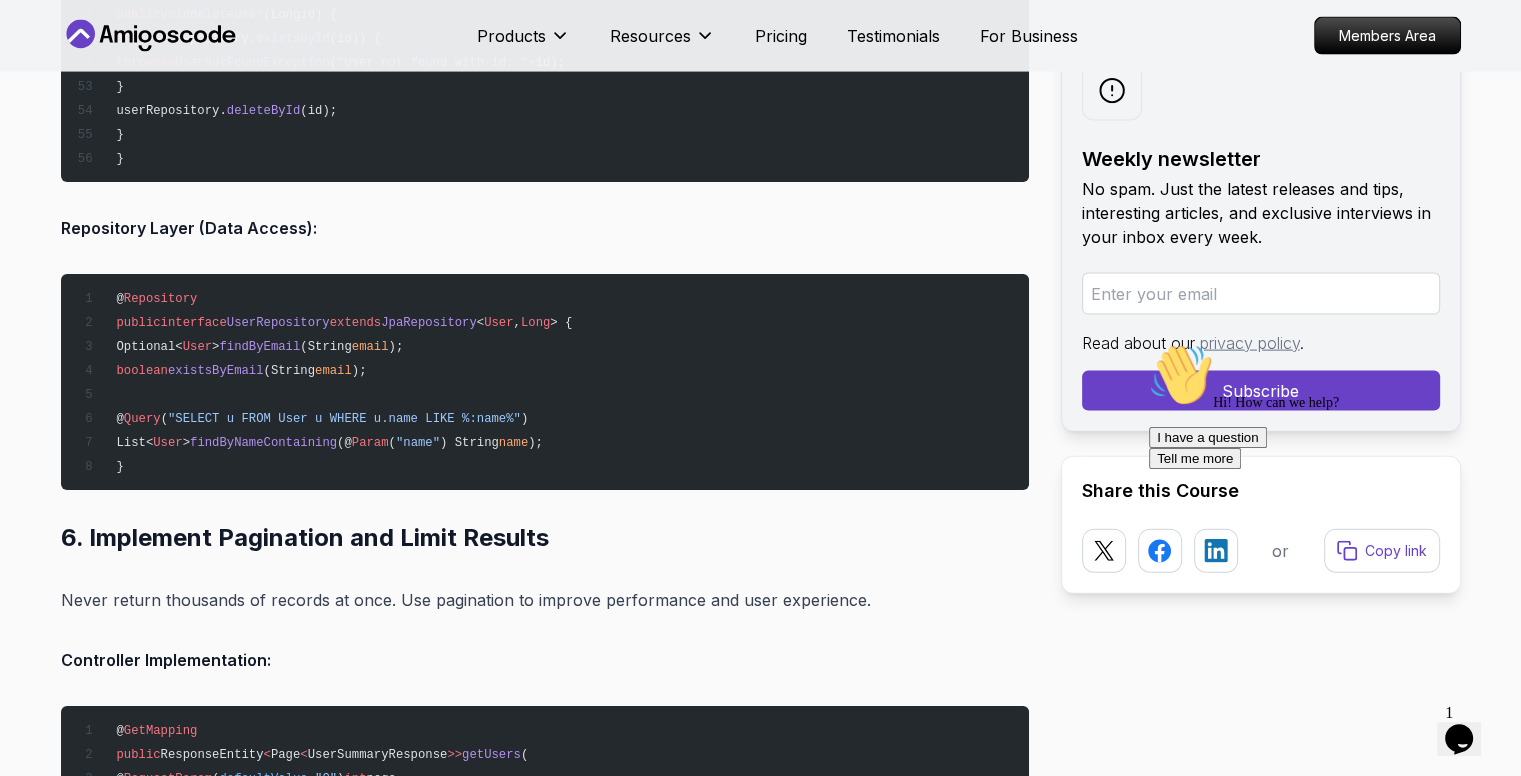 click on "Param" at bounding box center (370, 443) 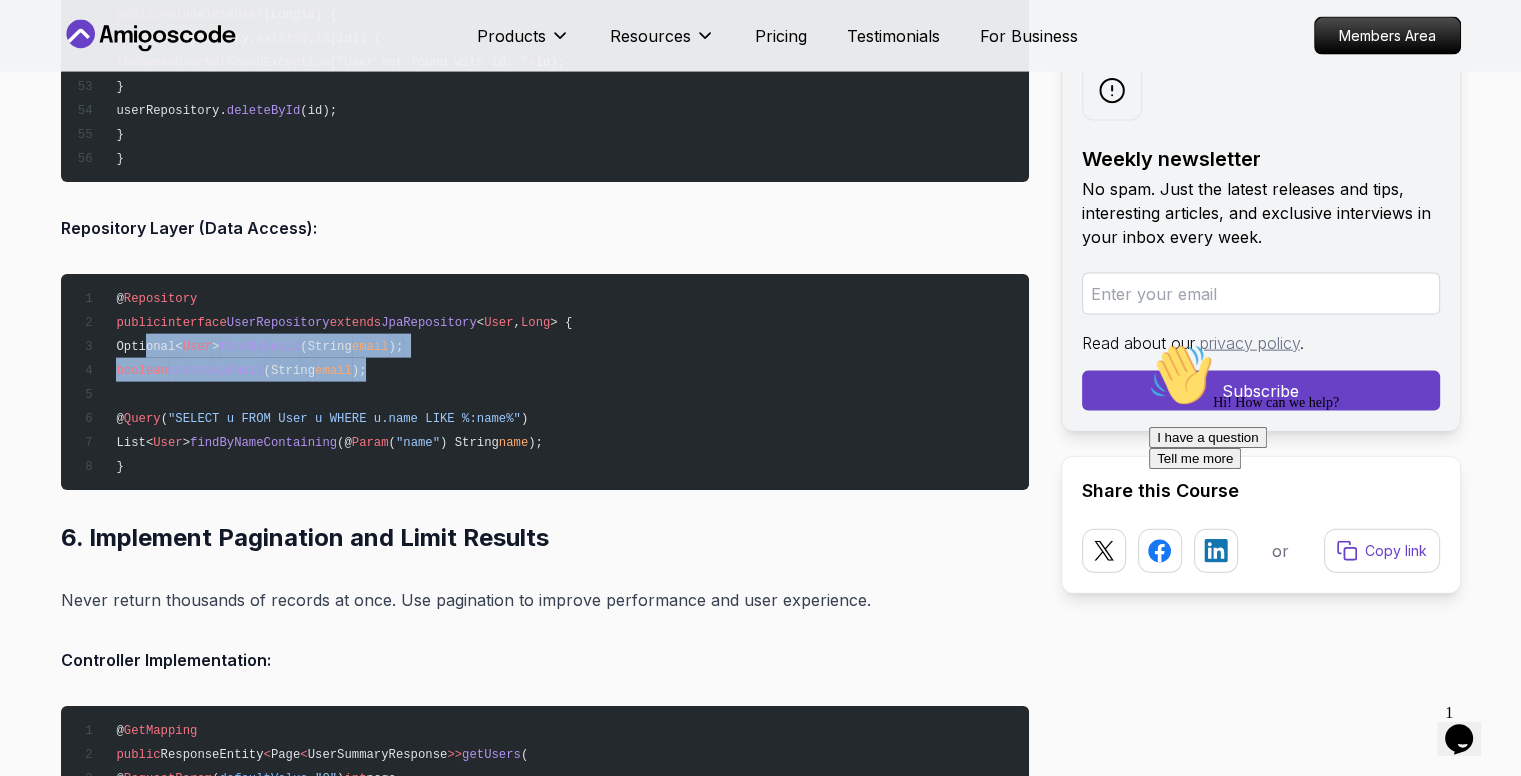 drag, startPoint x: 143, startPoint y: 336, endPoint x: 389, endPoint y: 356, distance: 246.81168 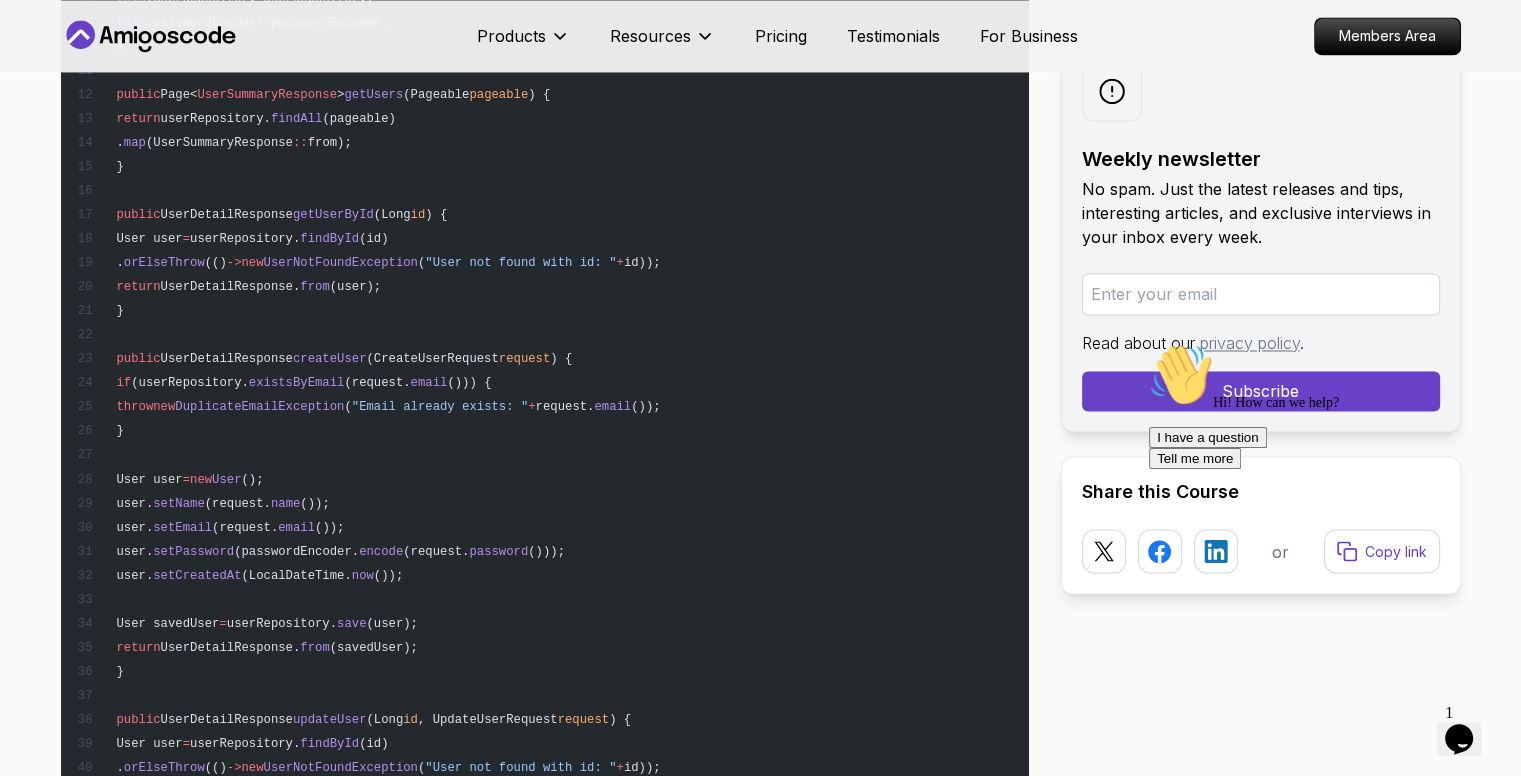 scroll, scrollTop: 10934, scrollLeft: 0, axis: vertical 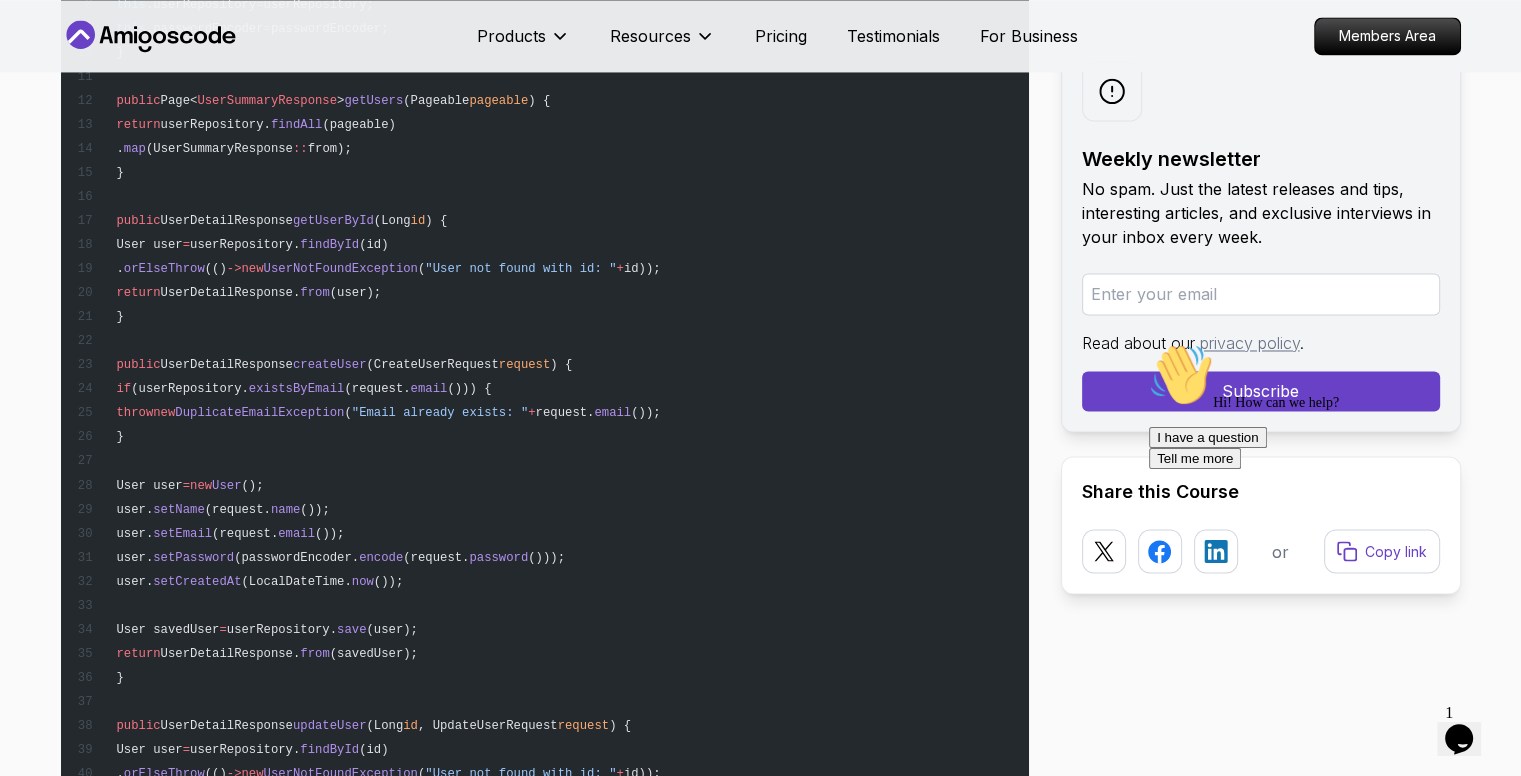 click on "@ Service
@ Transactional
public  class  UserService  {
private  final  UserRepository userRepository;
private  final  PasswordEncoder passwordEncoder;
public  UserService (UserRepository  userRepository , PasswordEncoder  passwordEncoder ) {
this .userRepository  =  userRepository;
this .passwordEncoder  =  passwordEncoder;
}
public  Page< UserSummaryResponse >  getUsers (Pageable  pageable ) {
return  userRepository. findAll (pageable)
. map (UserSummaryResponse :: from);
}
public  UserDetailResponse  getUserById (Long  id ) {
User user  =  userRepository. findById (id)
. orElseThrow (()  ->  new  UserNotFoundException ( "User not found with id: "  +  id));
return  UserDetailResponse. from (user);
}
public  UserDetailResponse  createUser (CreateUserRequest  request ) {
if  (userRepository. existsByEmail (request. email ())) {
new ("}" at bounding box center [545, 496] 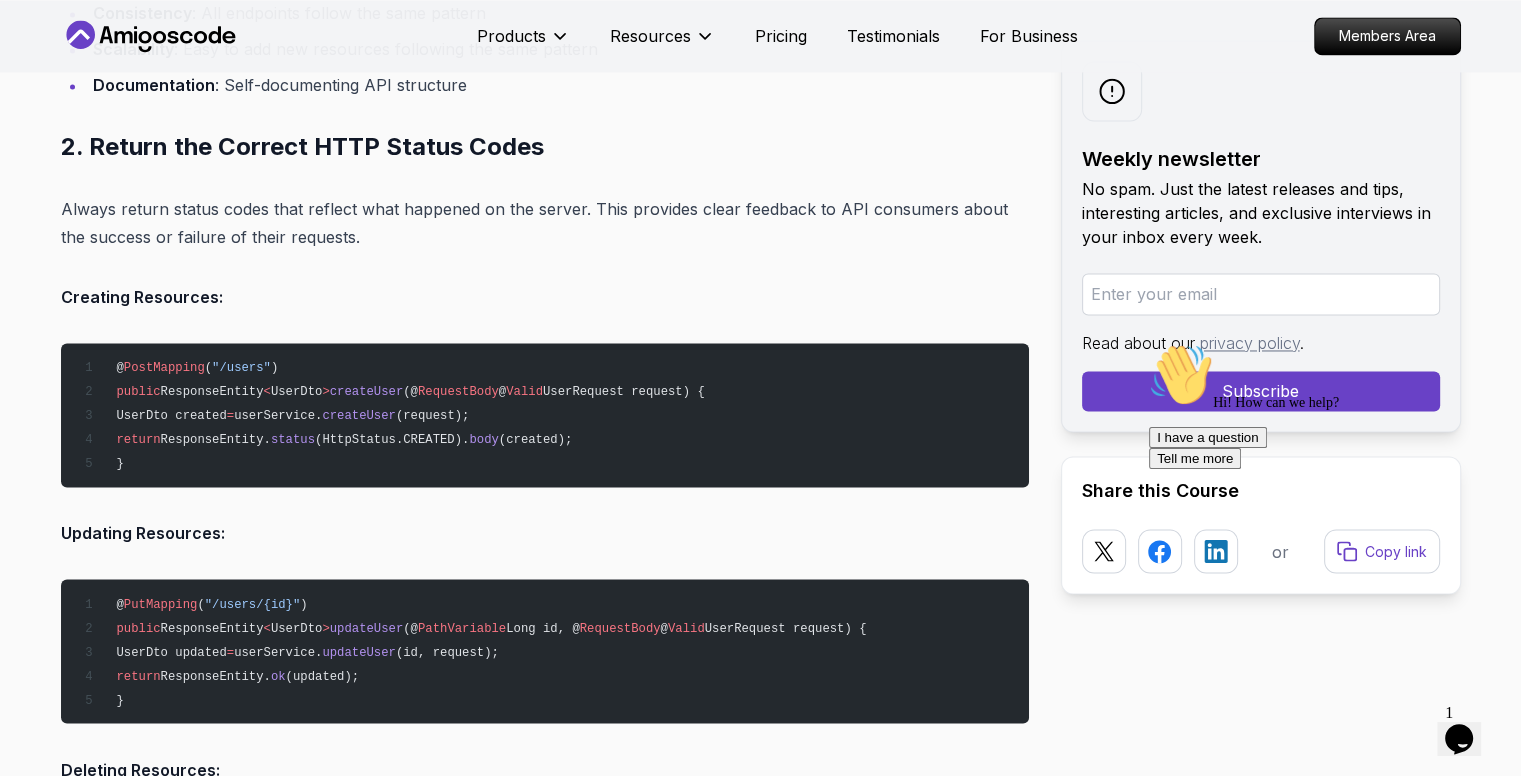 scroll, scrollTop: 4406, scrollLeft: 0, axis: vertical 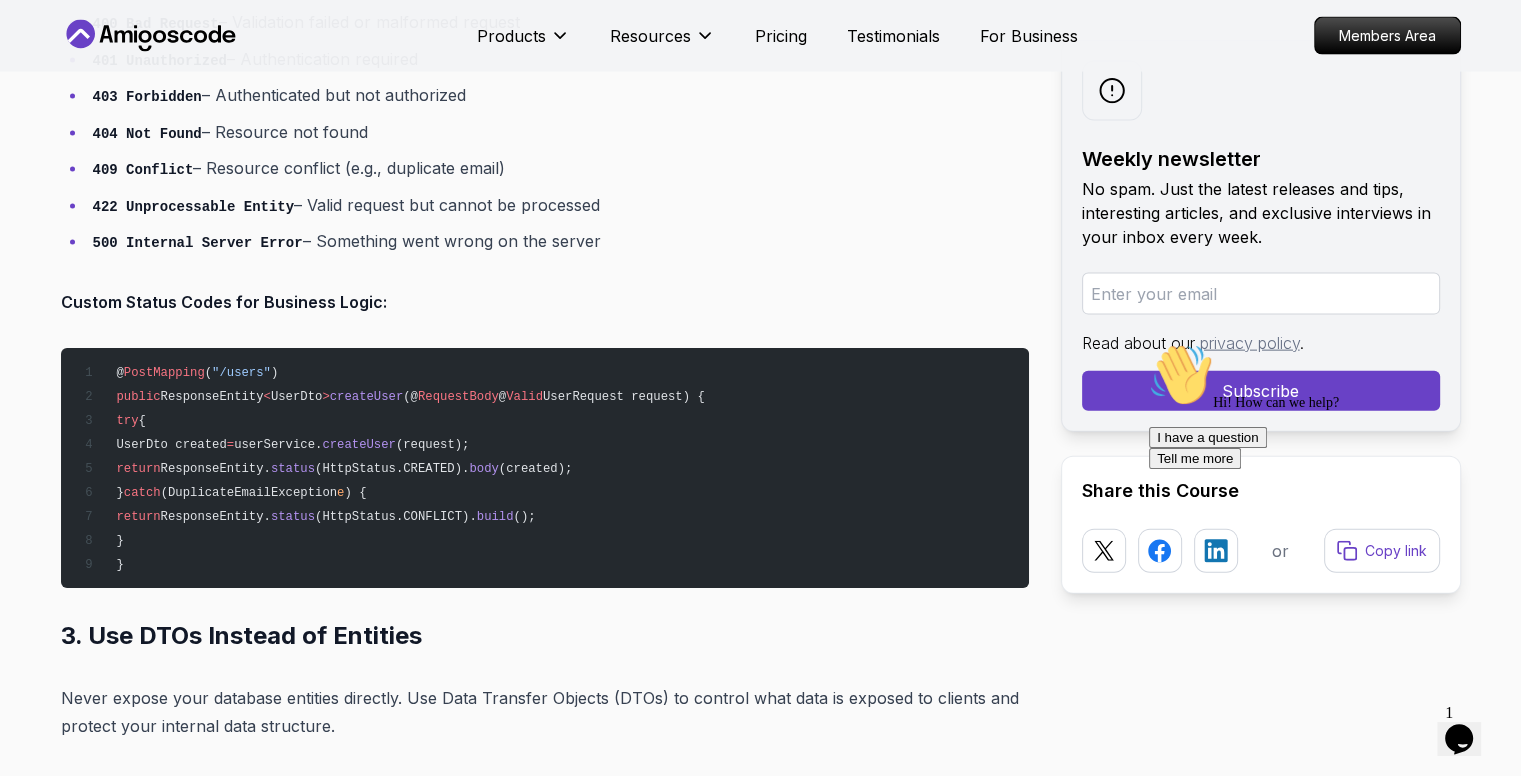 click on "422 Unprocessable Entity  – Valid request but cannot be processed" at bounding box center [558, 205] 